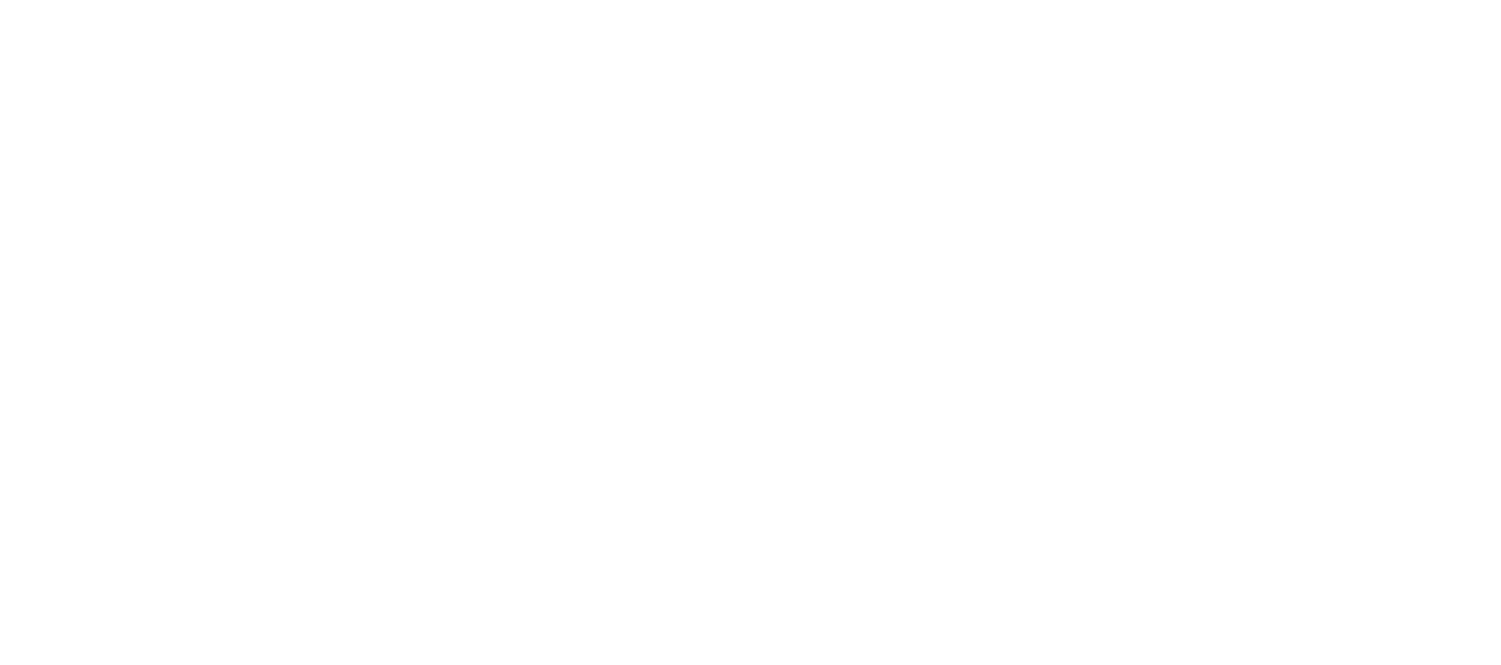 scroll, scrollTop: 0, scrollLeft: 0, axis: both 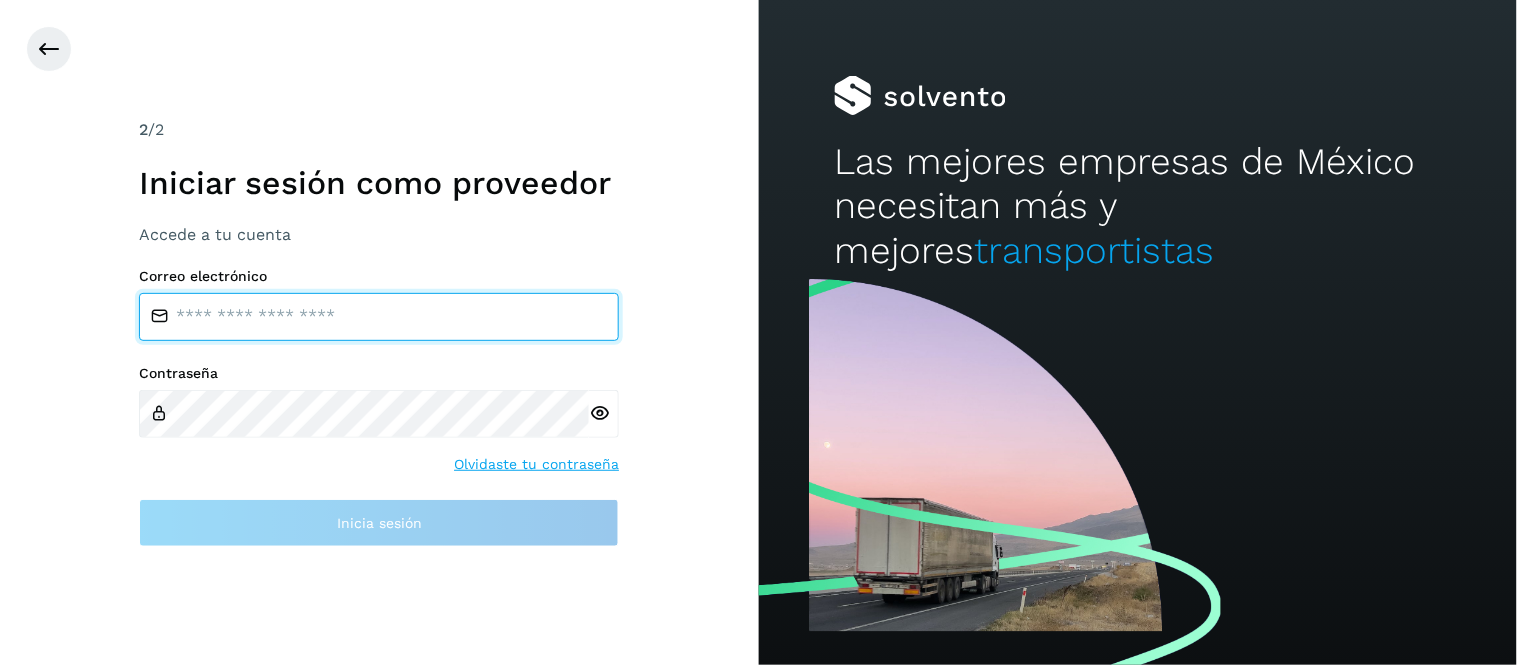 type on "**********" 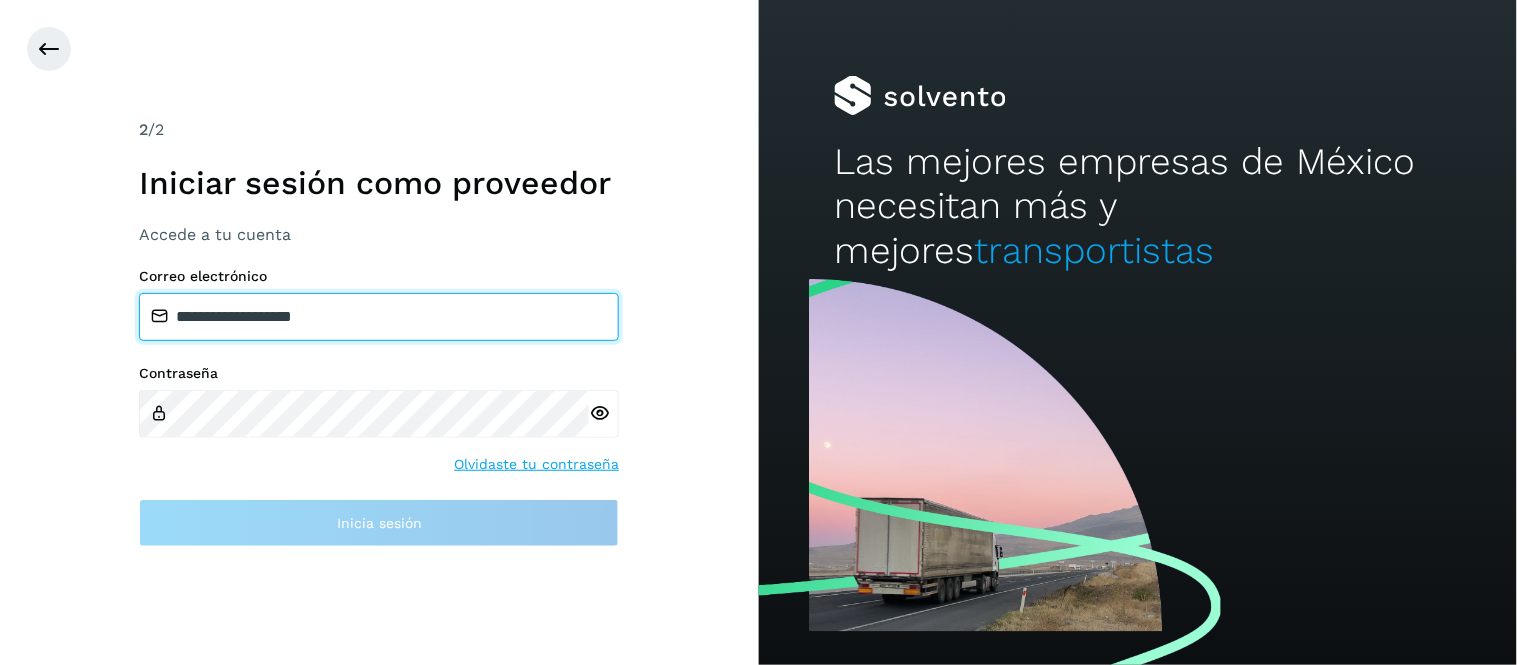 click on "**********" at bounding box center [379, 317] 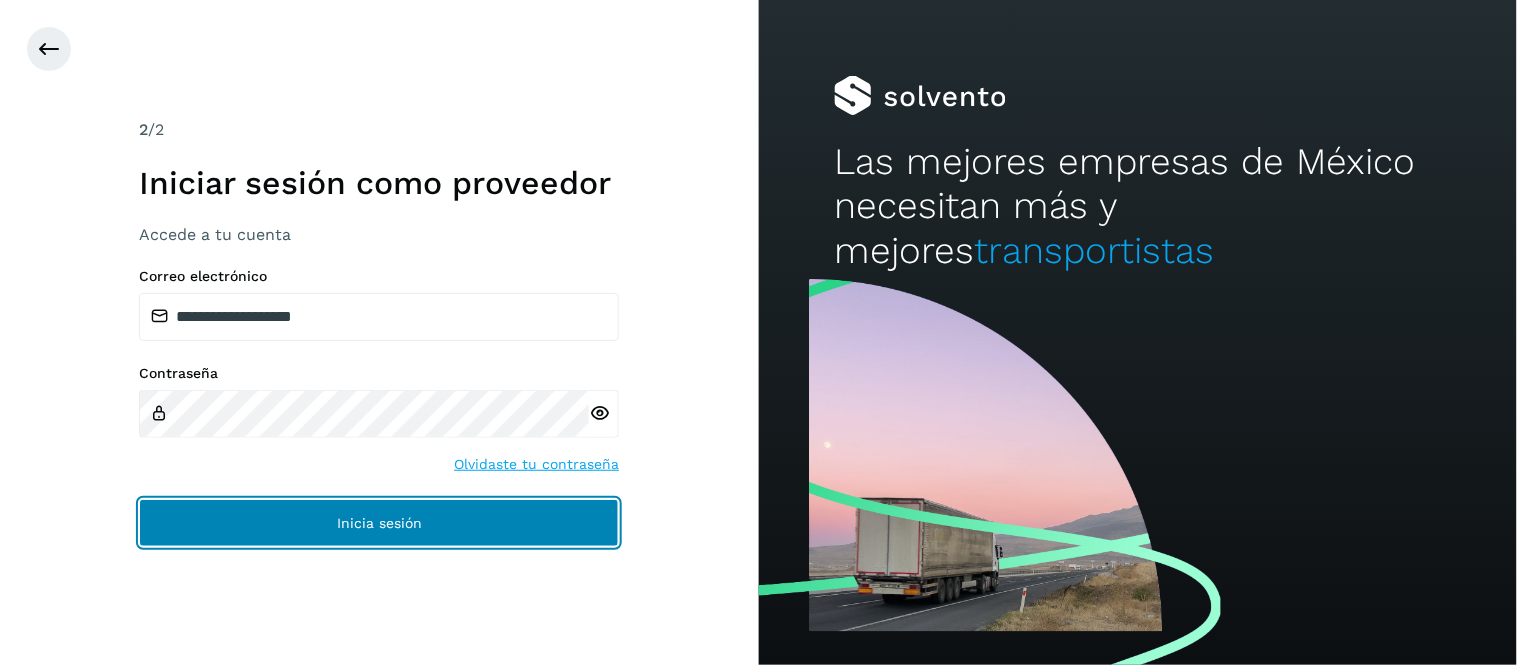 click on "Inicia sesión" at bounding box center [379, 523] 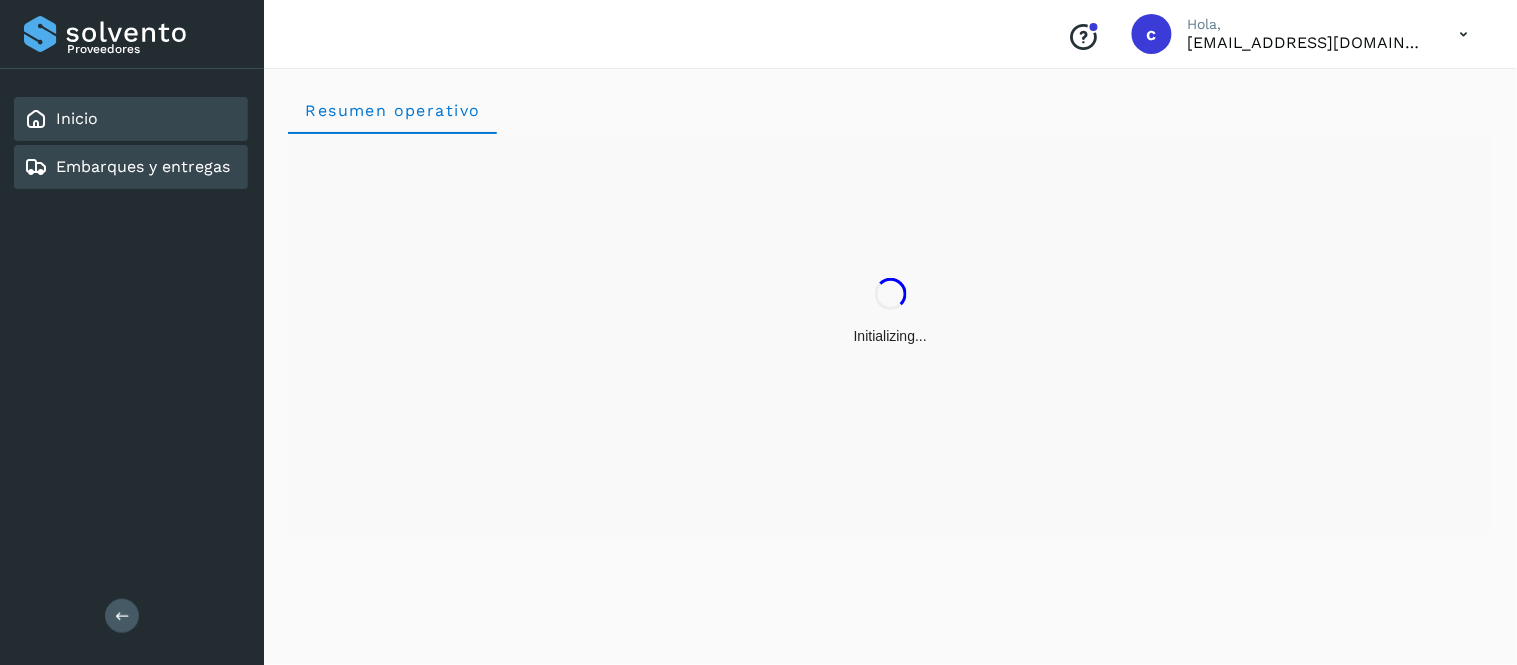 click on "Embarques y entregas" at bounding box center [143, 166] 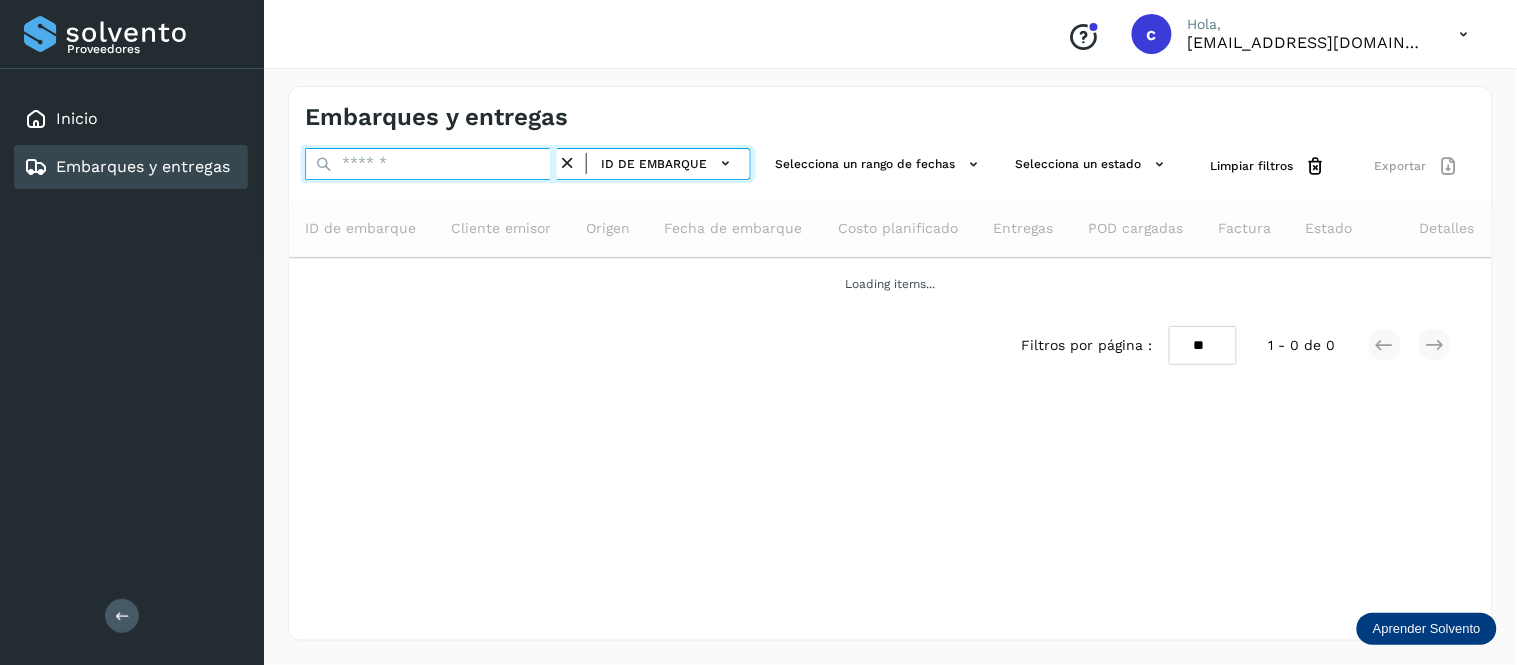 click at bounding box center (431, 164) 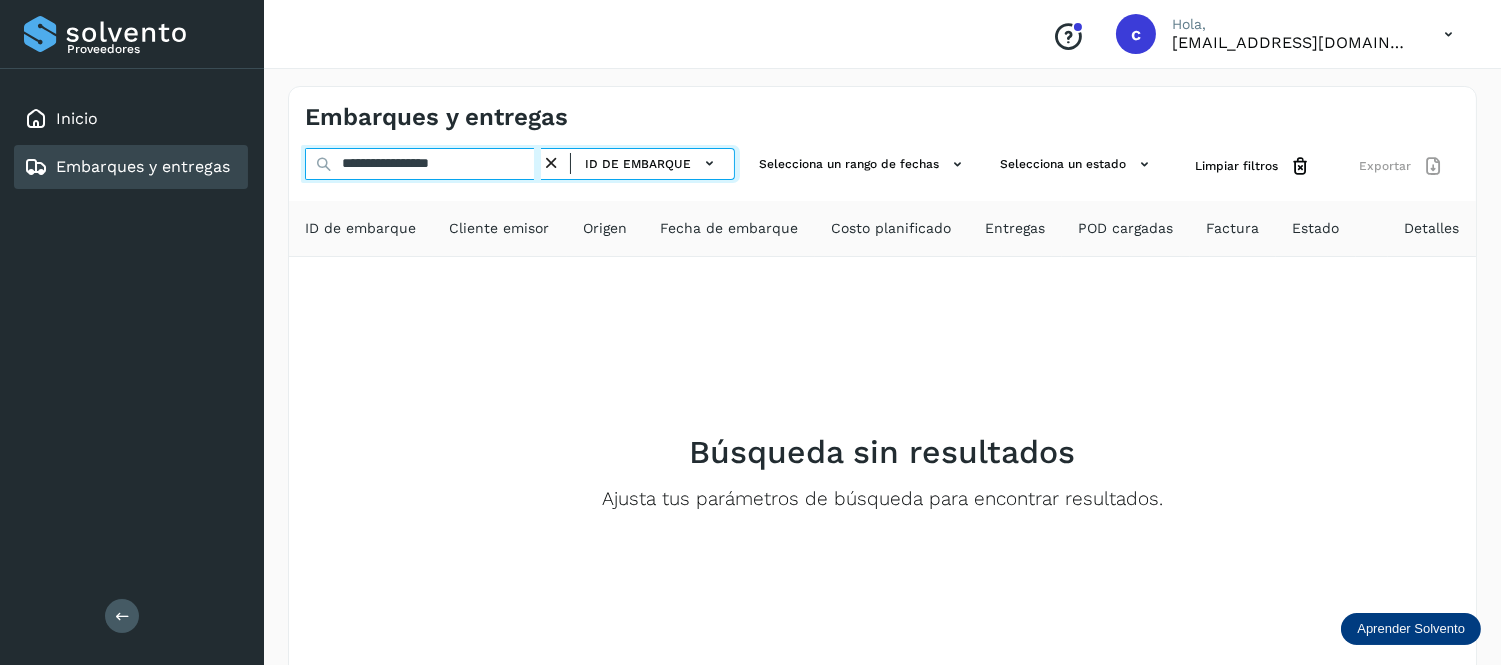 click on "**********" at bounding box center [423, 164] 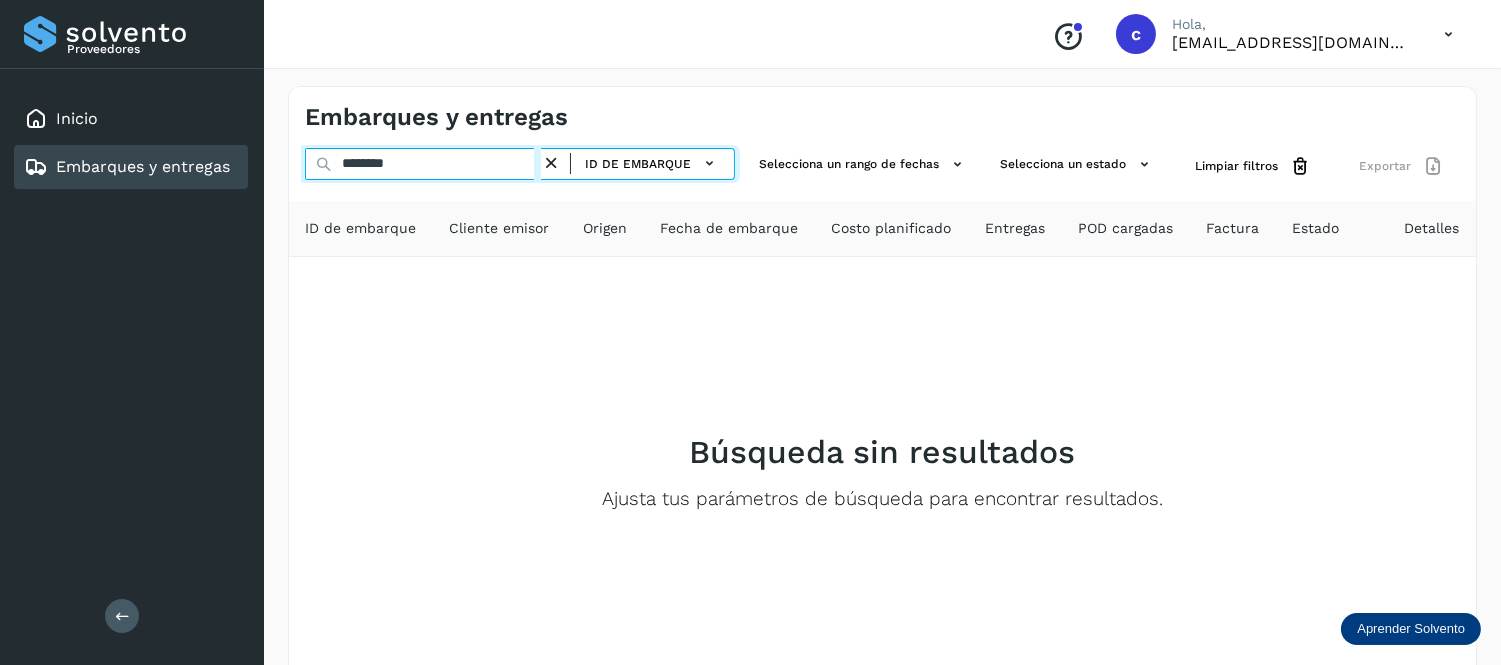 click on "********" at bounding box center (423, 164) 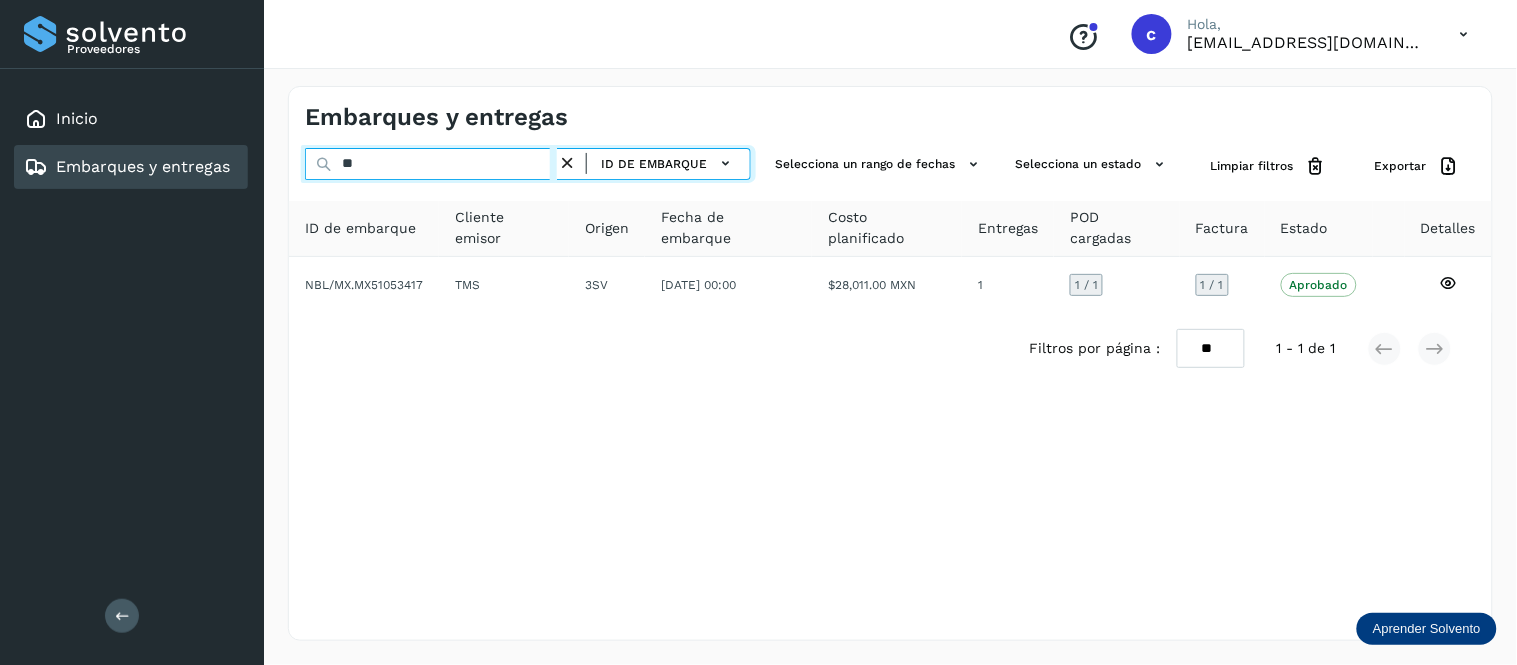 type on "*" 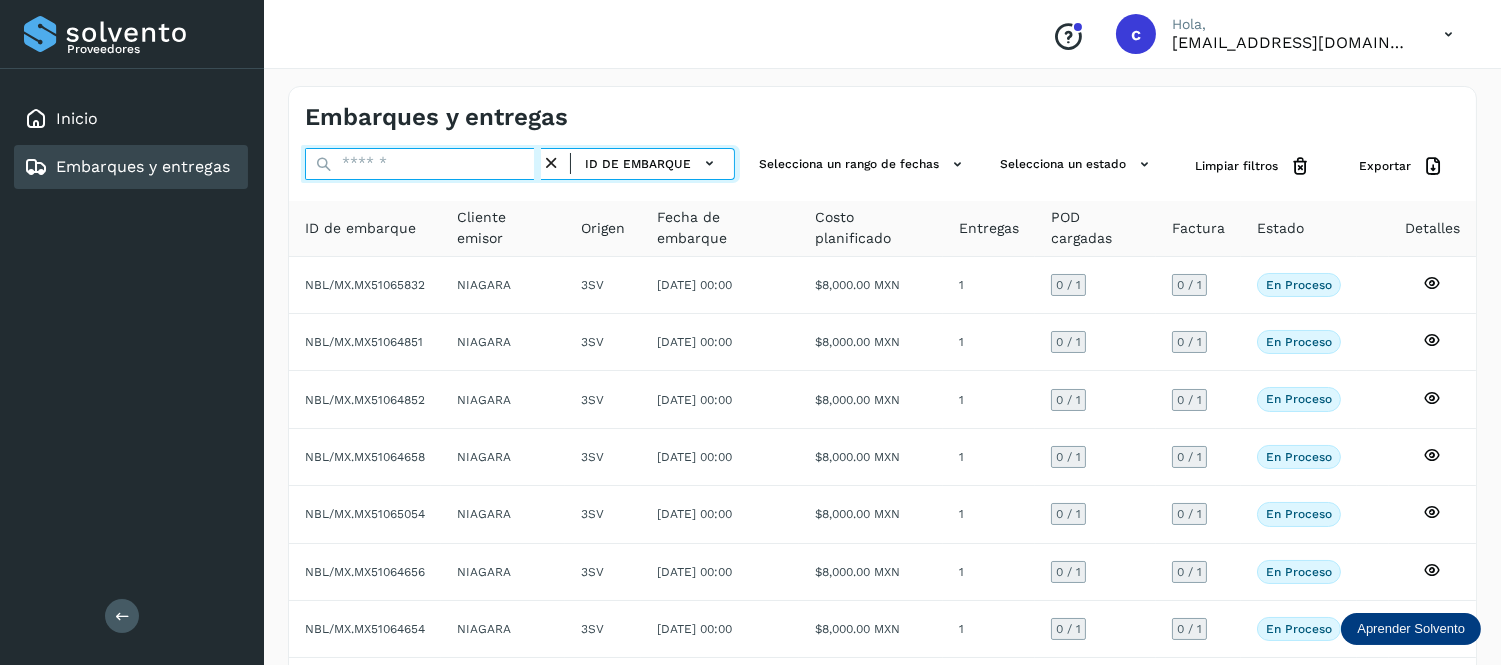 paste on "**********" 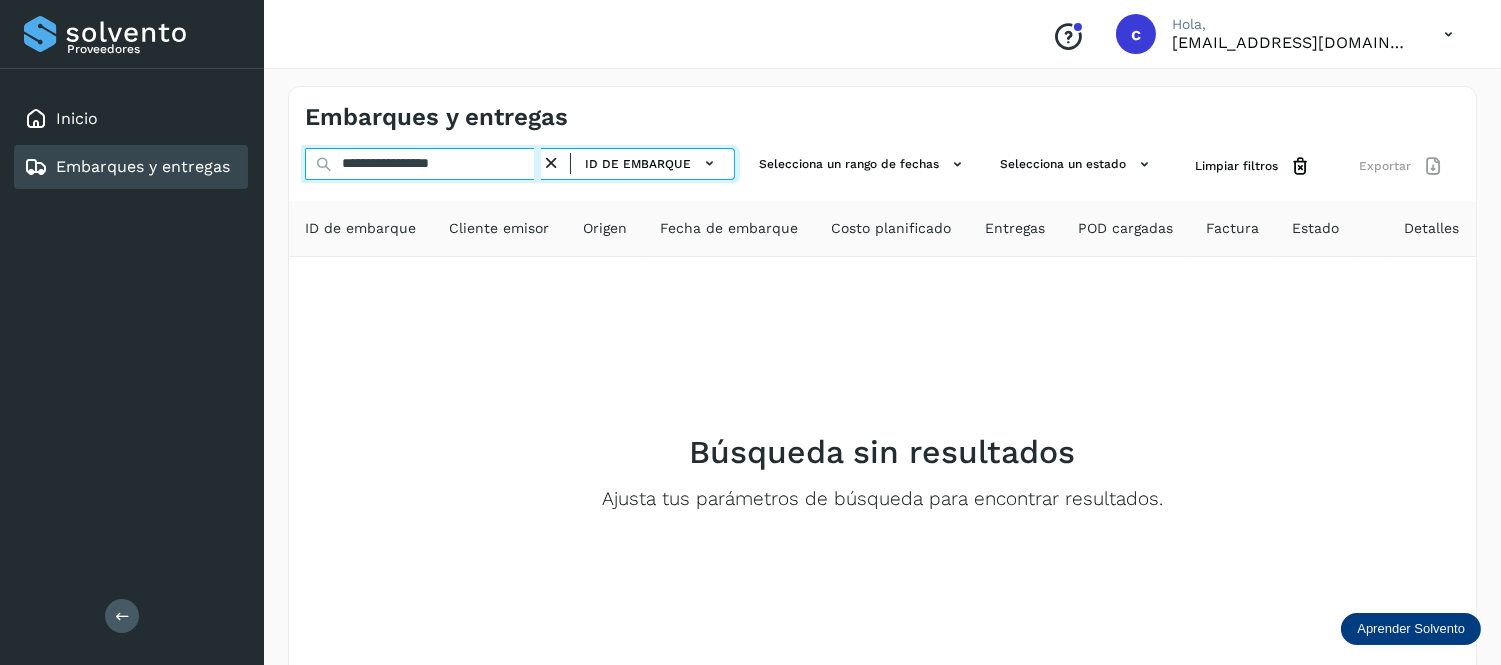 drag, startPoint x: 401, startPoint y: 162, endPoint x: 263, endPoint y: 168, distance: 138.13037 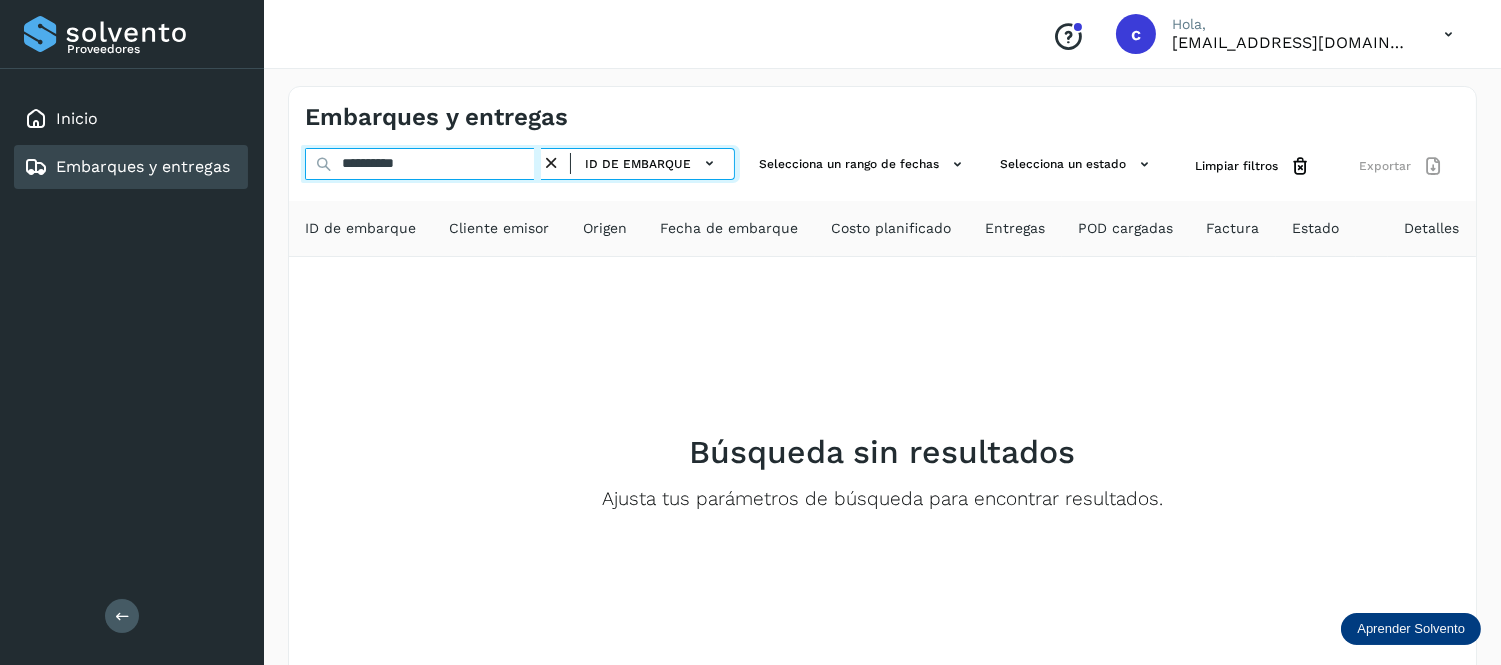 click on "**********" at bounding box center [423, 164] 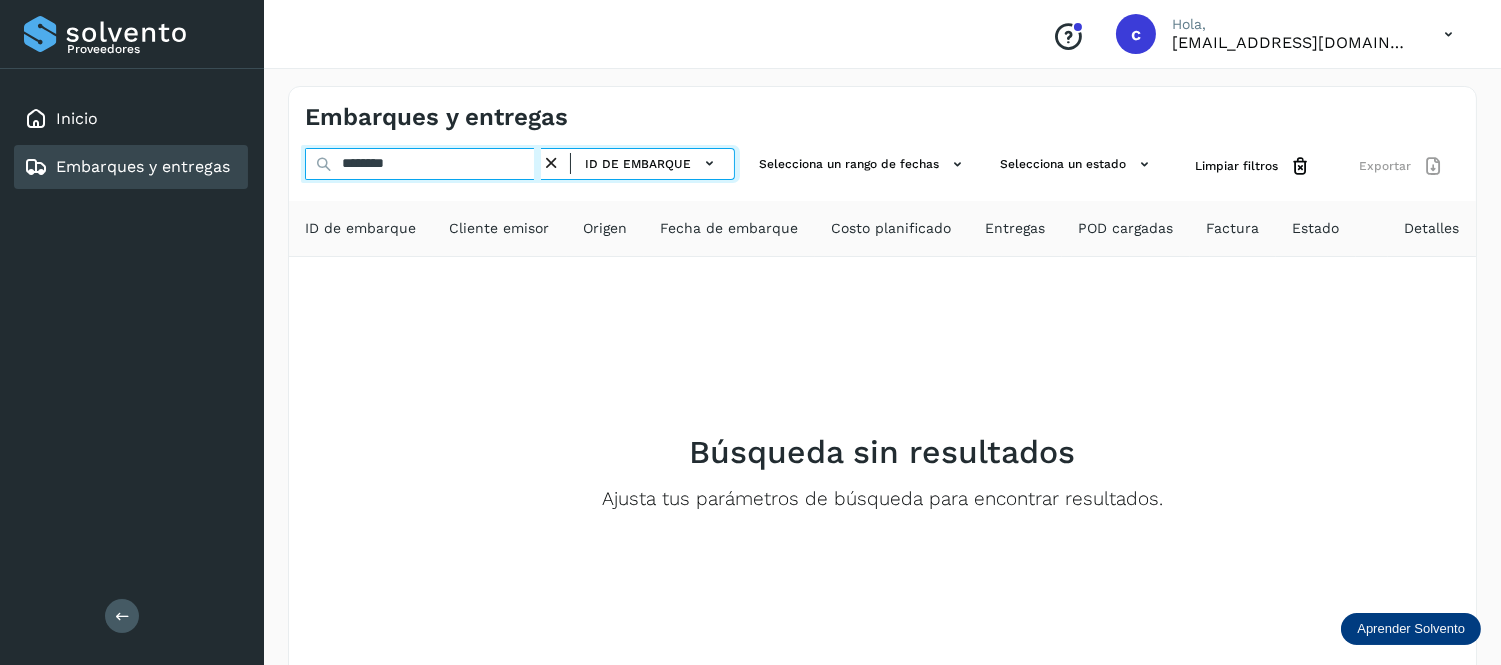 click on "********" at bounding box center [423, 164] 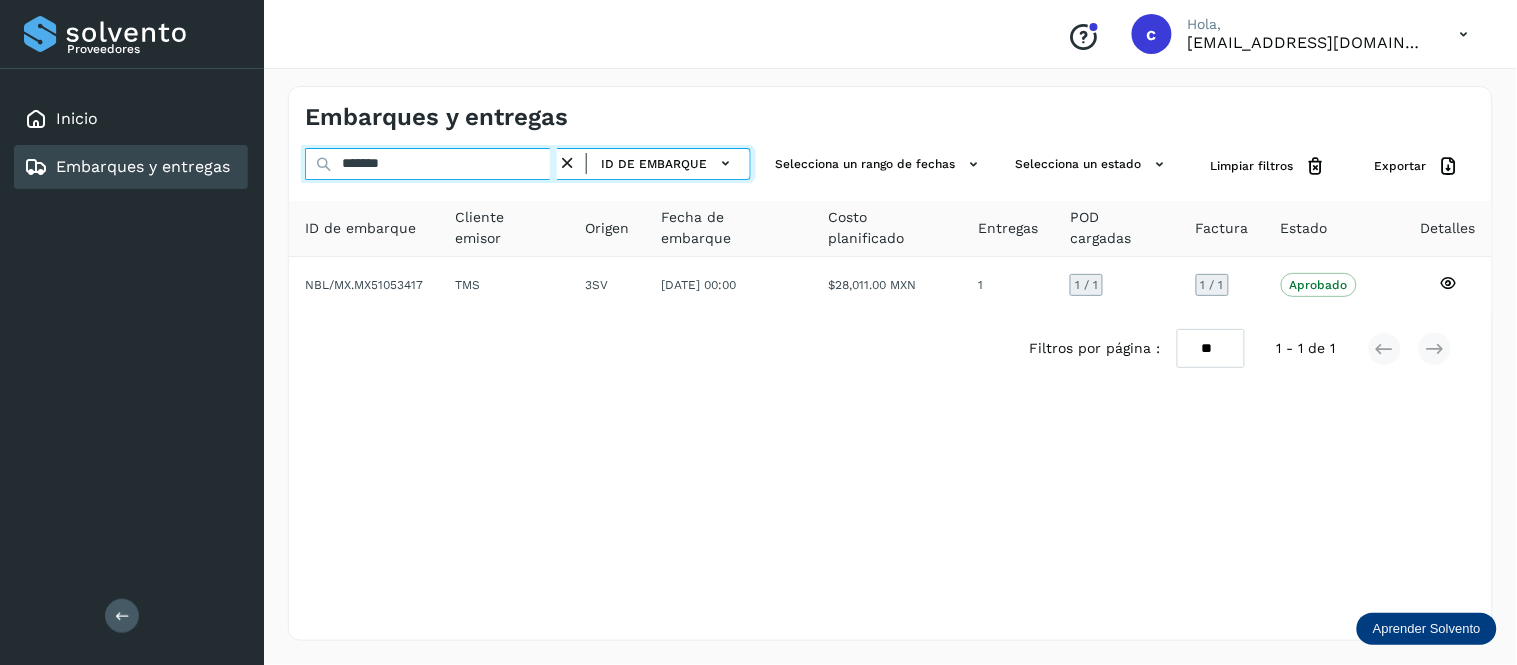 type on "*******" 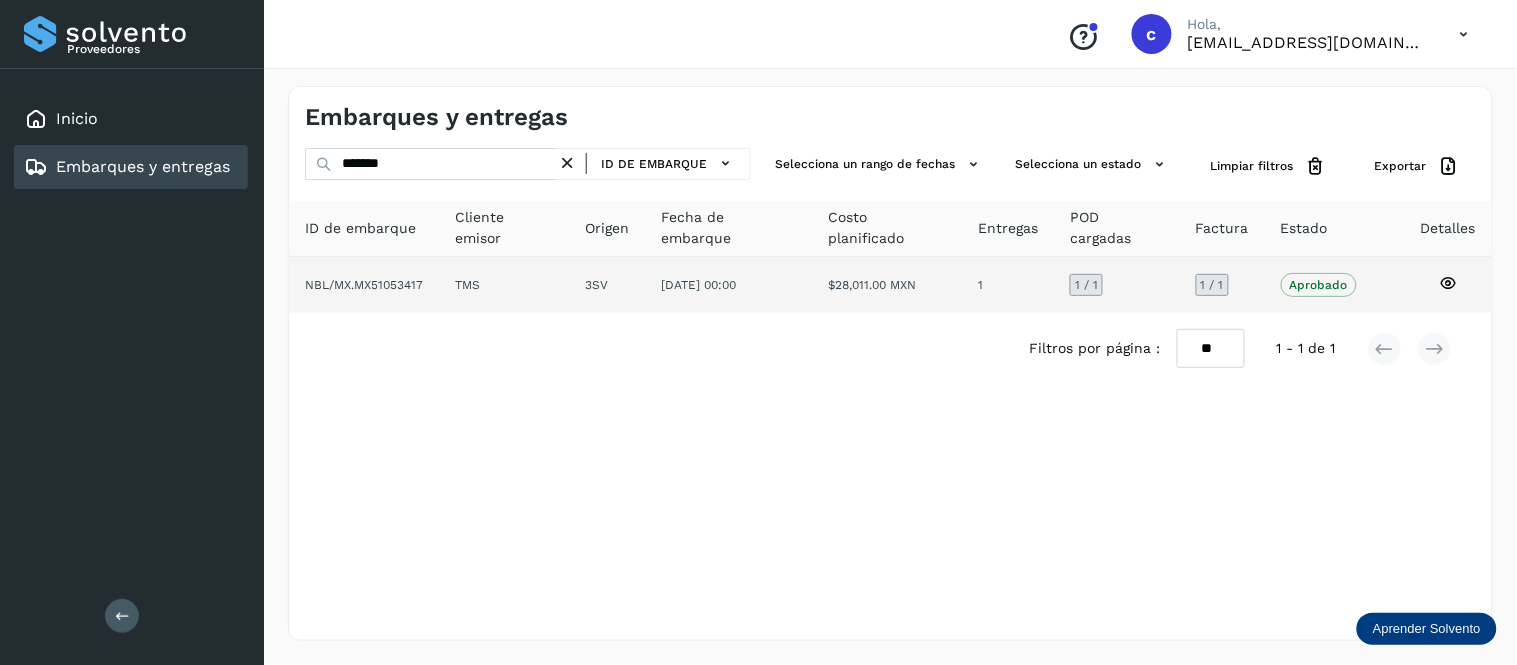 click on "$28,011.00 MXN" 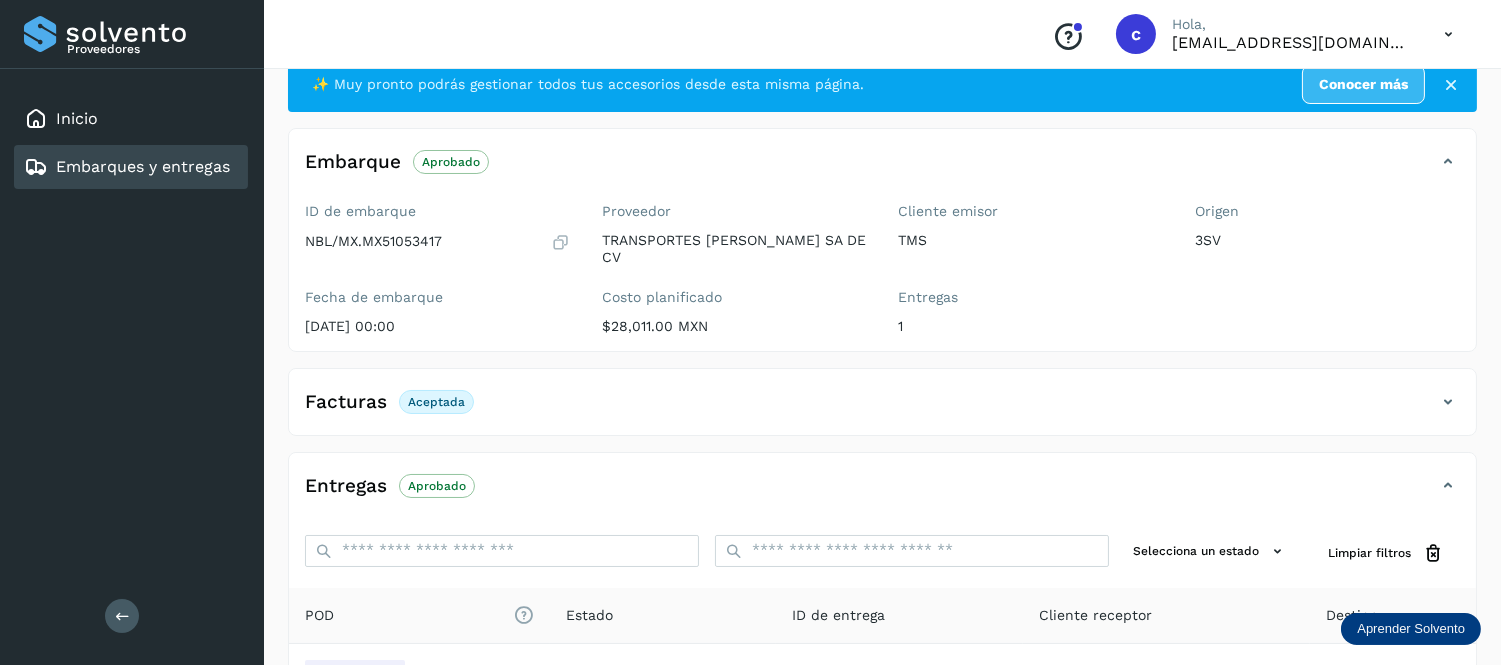 scroll, scrollTop: 0, scrollLeft: 0, axis: both 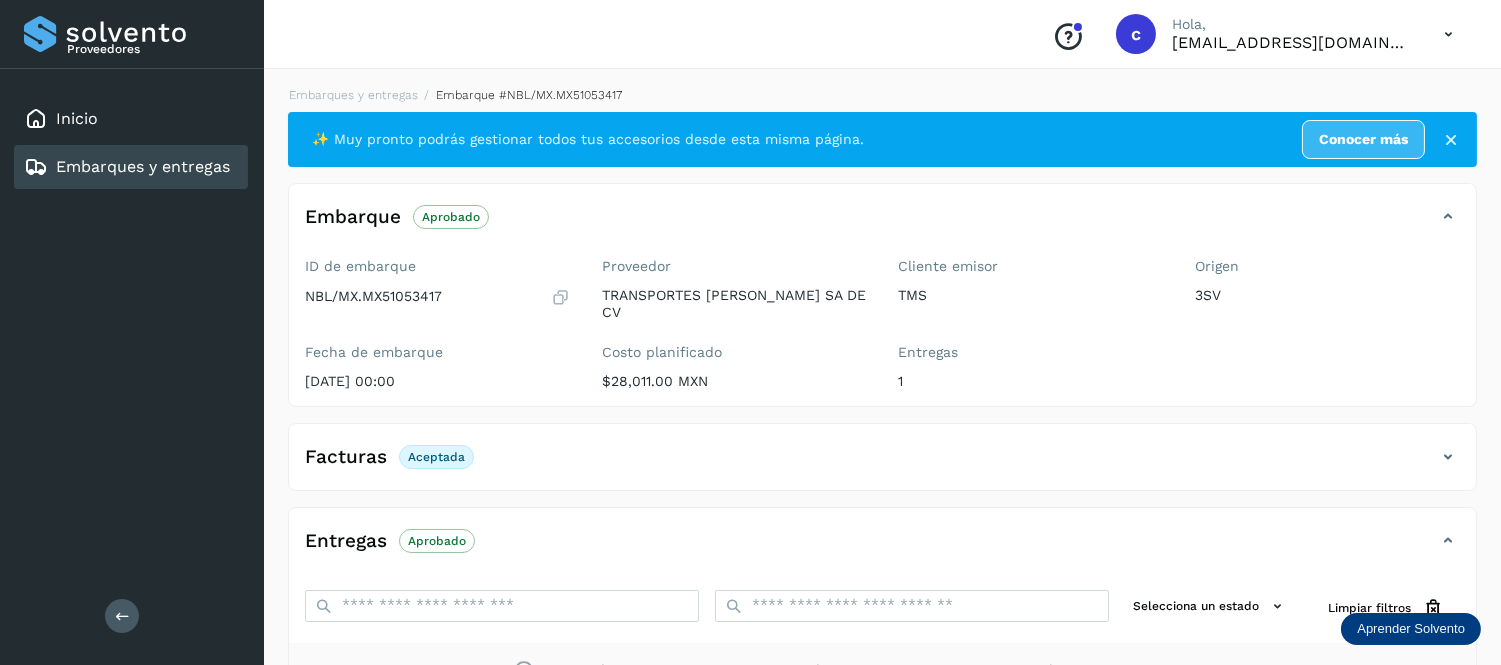 click on "Origen" at bounding box center [1327, 266] 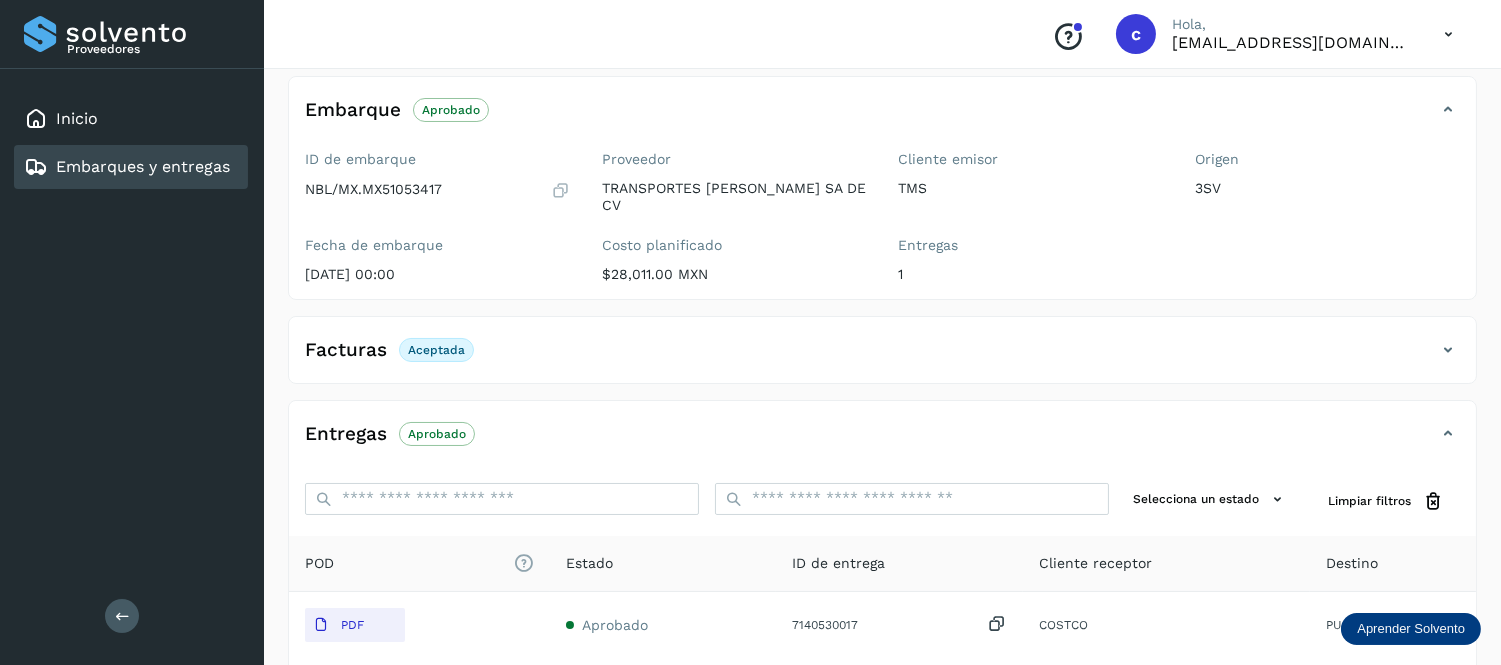 scroll, scrollTop: 0, scrollLeft: 0, axis: both 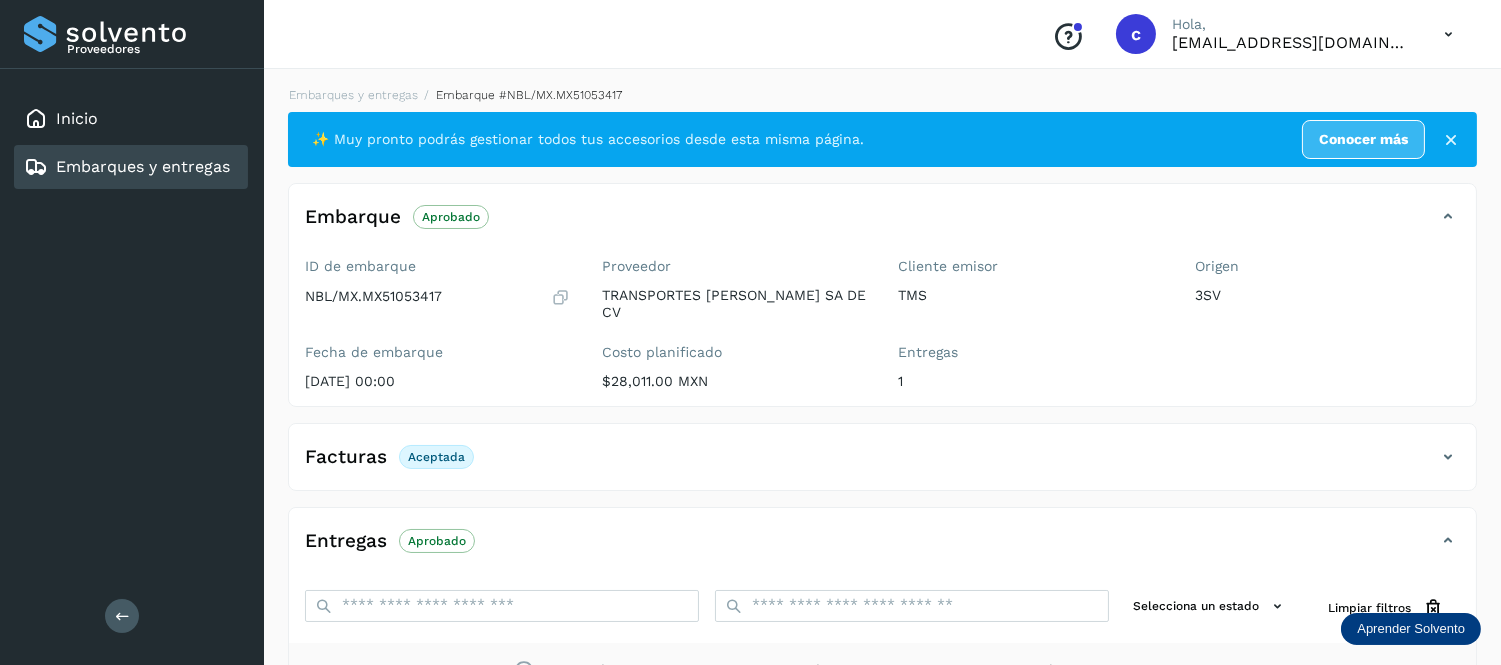 click on "Origen 3SV" at bounding box center [1327, 328] 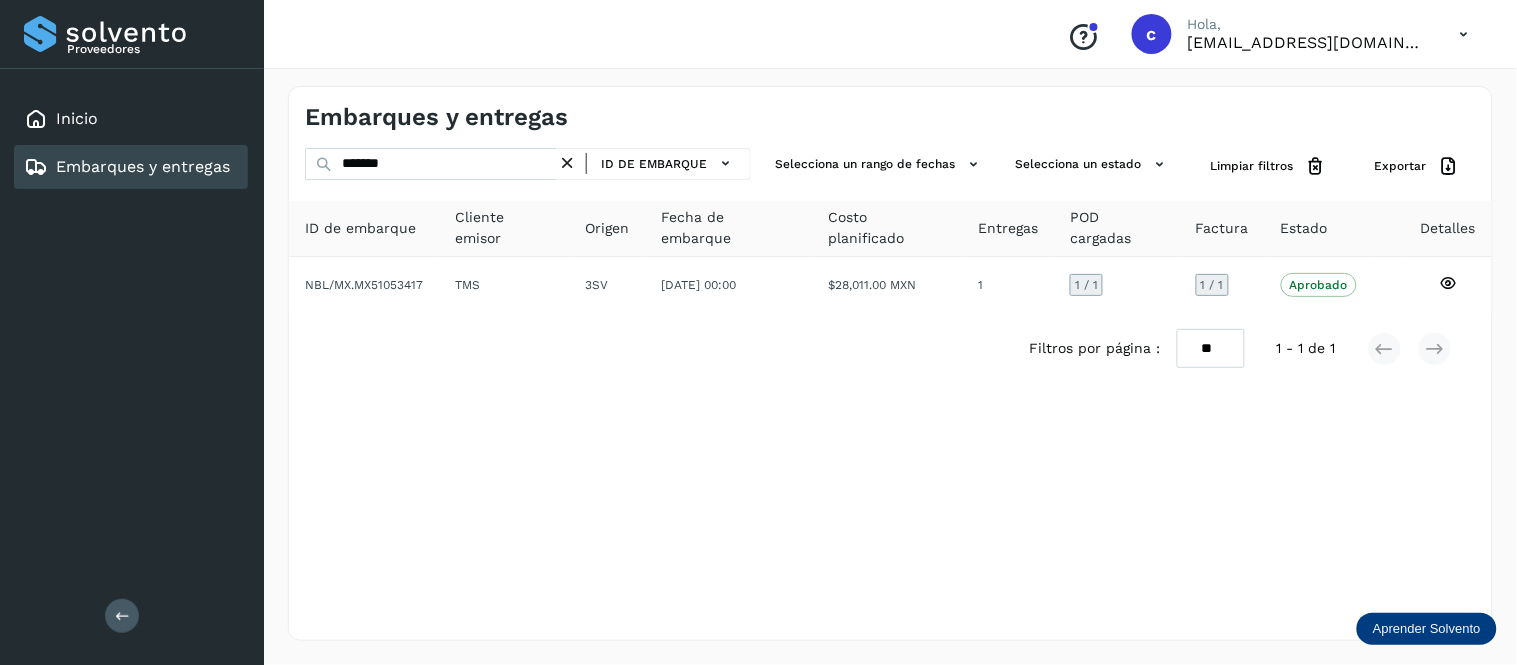 click at bounding box center (567, 163) 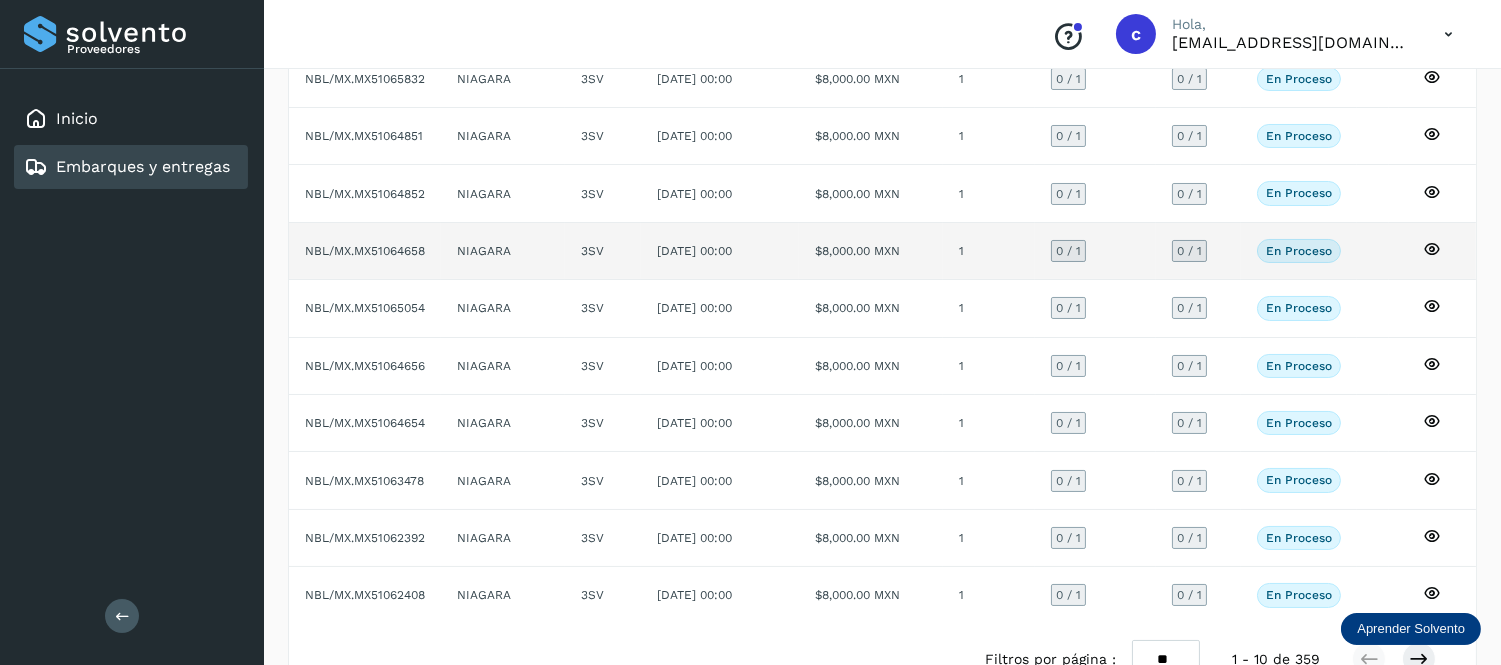 scroll, scrollTop: 263, scrollLeft: 0, axis: vertical 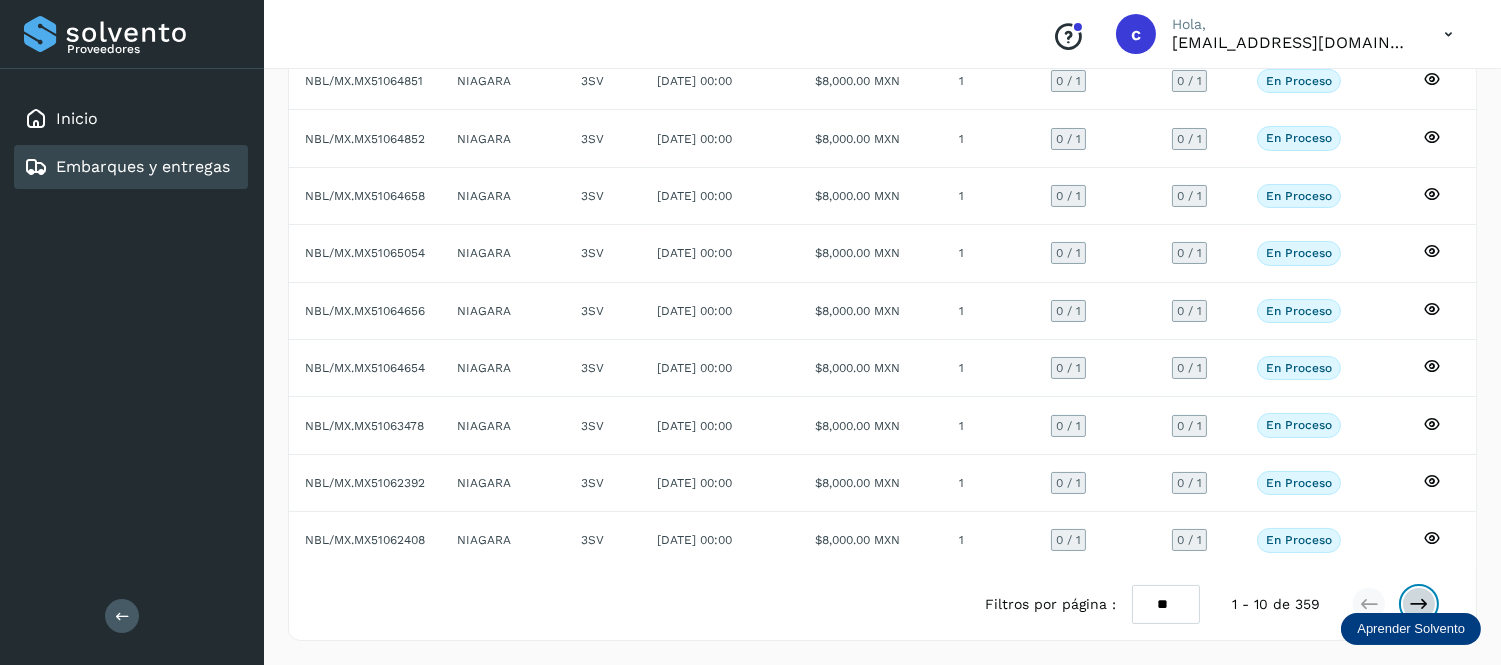 click at bounding box center [1419, 604] 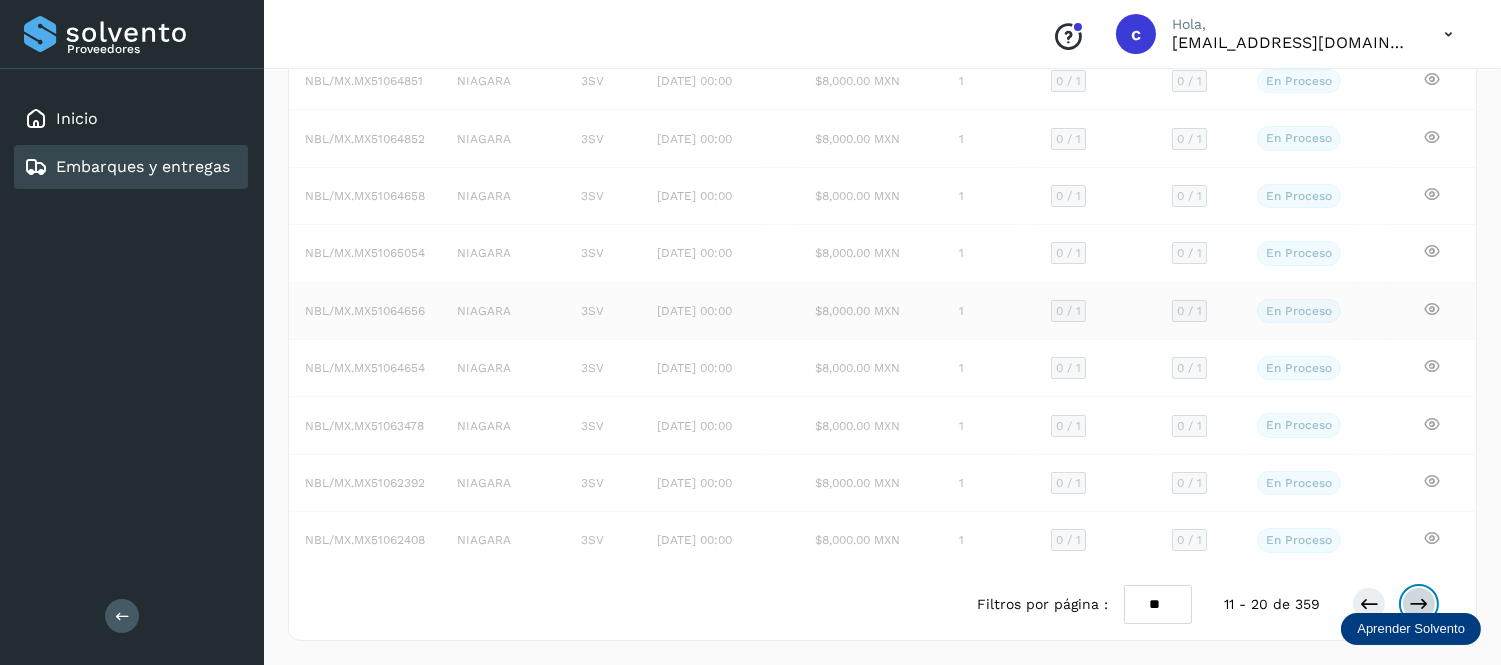 scroll, scrollTop: 263, scrollLeft: 0, axis: vertical 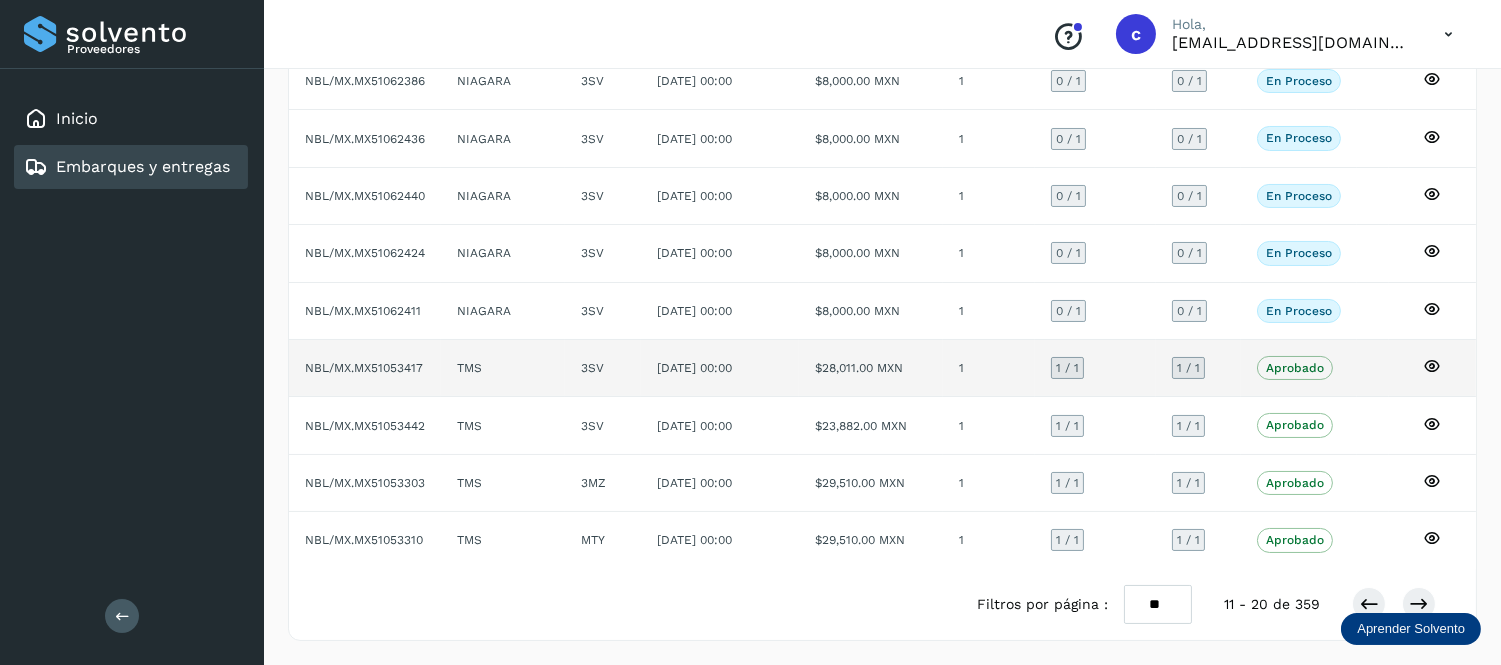 click on "[DATE] 00:00" 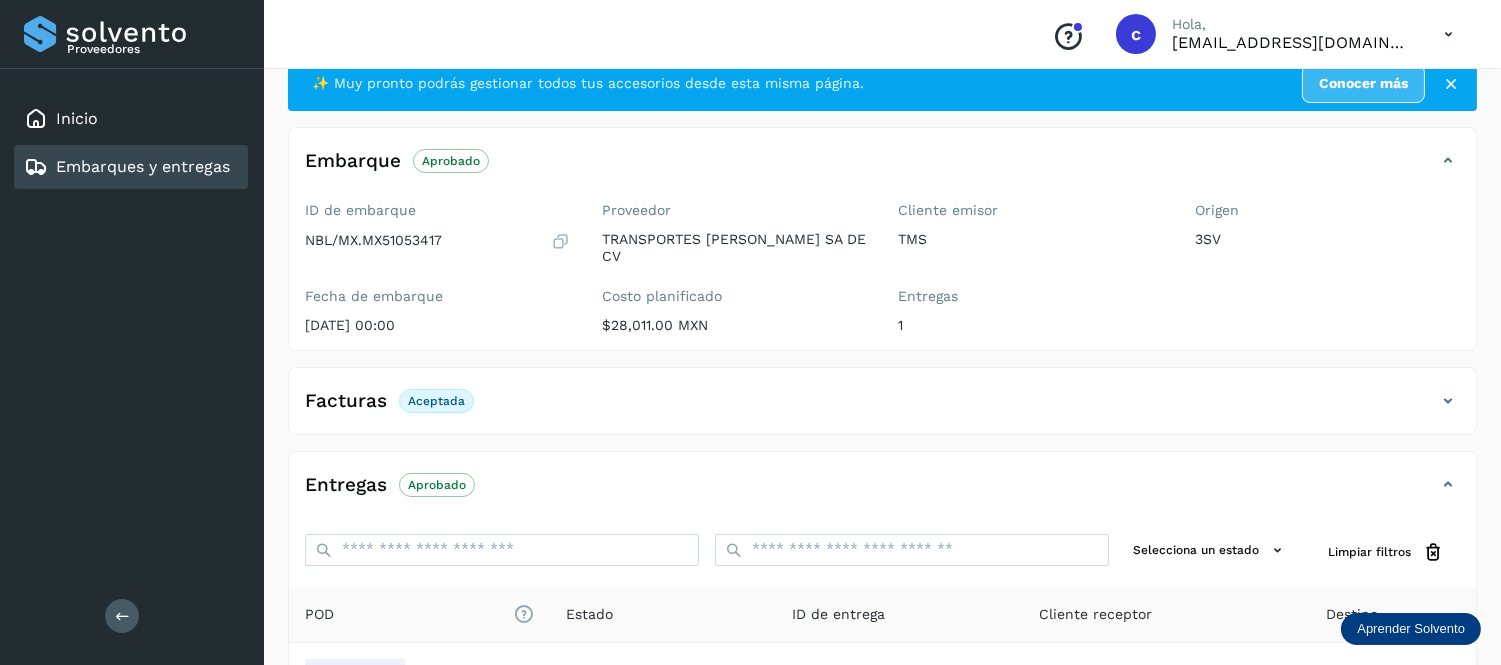 scroll, scrollTop: 55, scrollLeft: 0, axis: vertical 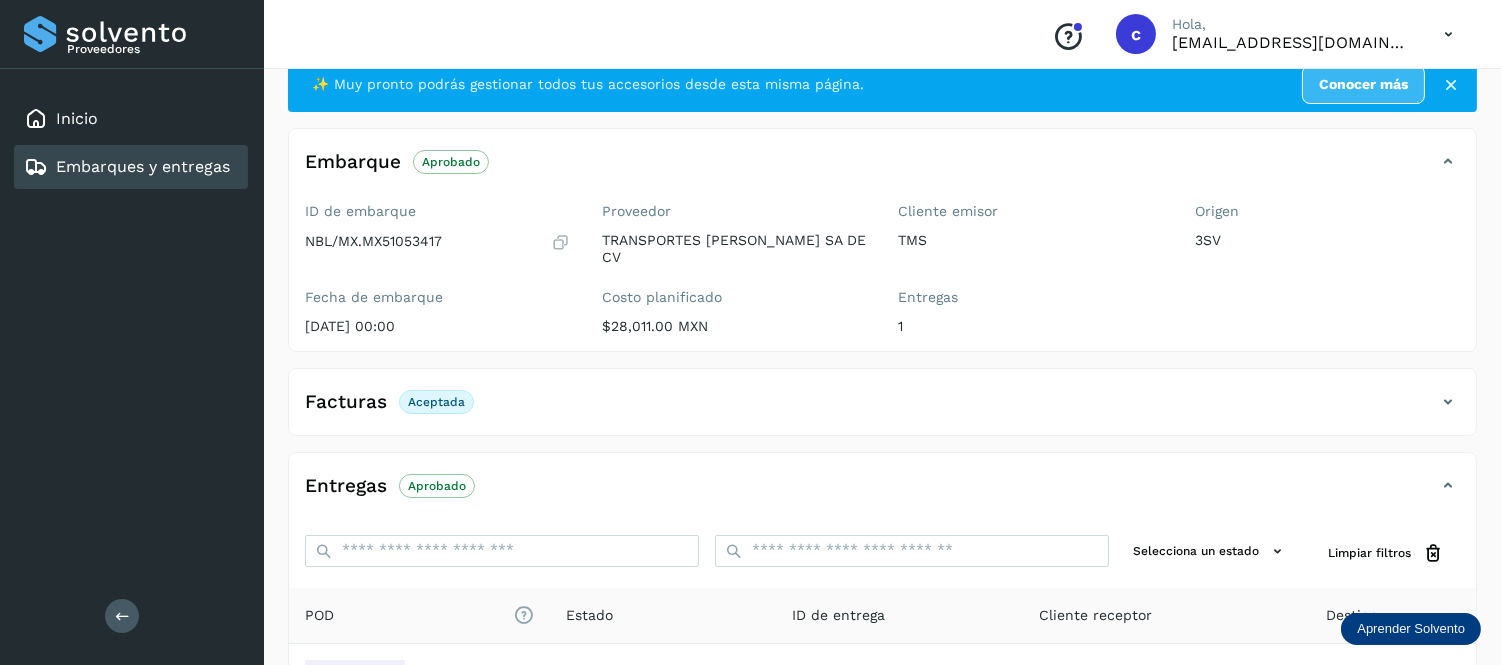 click on "Embarques y entregas" at bounding box center [143, 166] 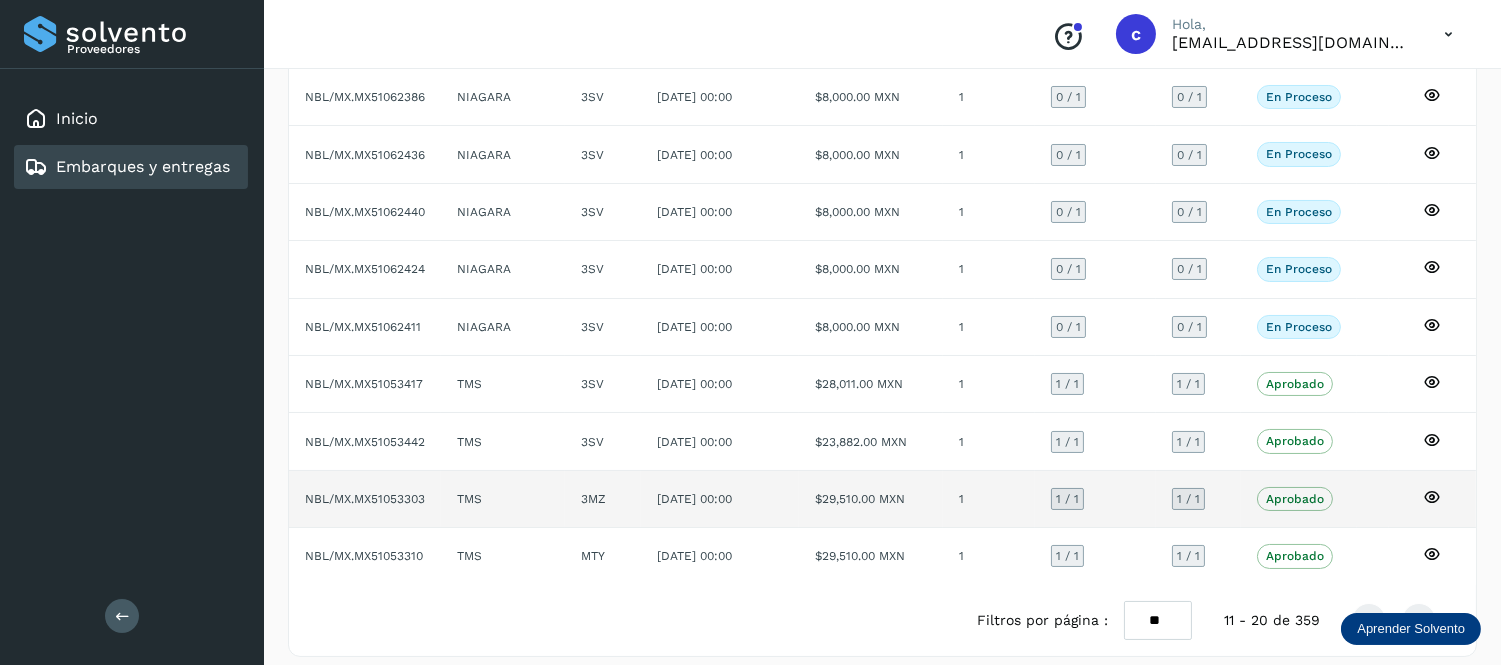 scroll, scrollTop: 263, scrollLeft: 0, axis: vertical 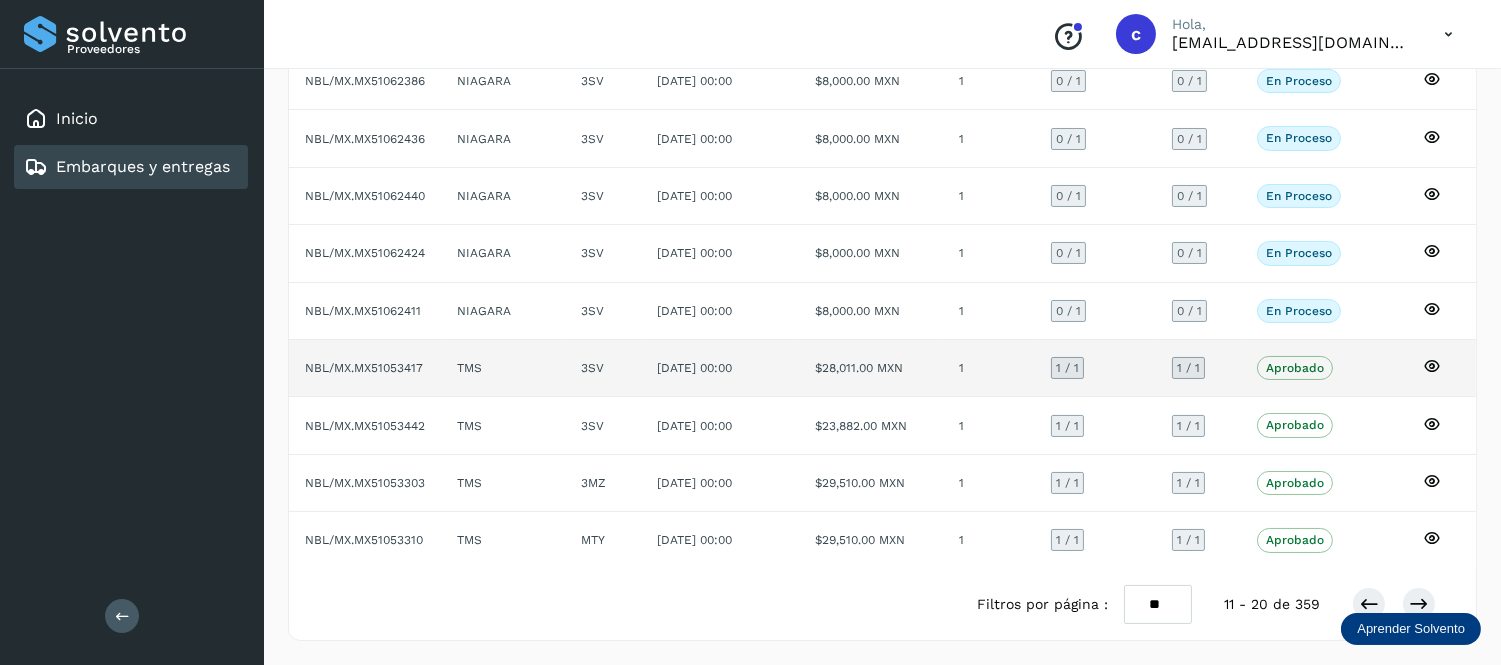 click on "[DATE] 00:00" 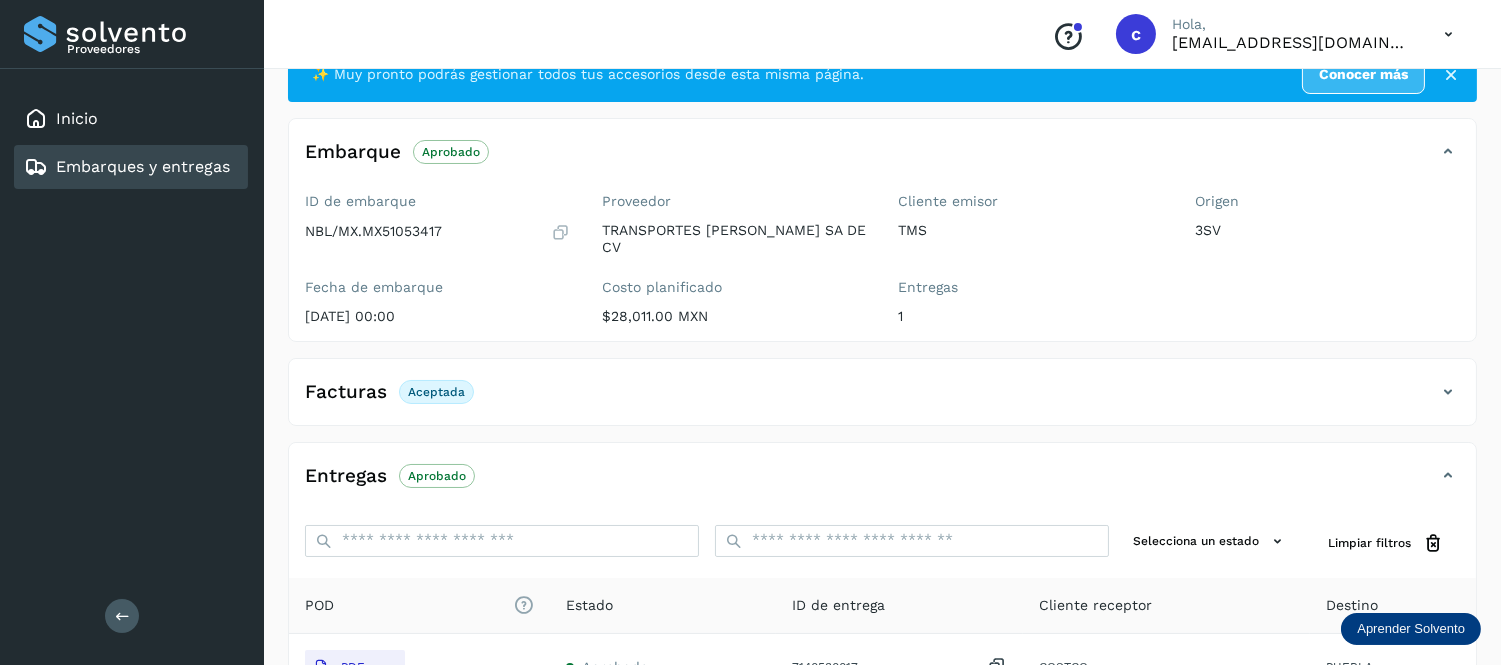 scroll, scrollTop: 0, scrollLeft: 0, axis: both 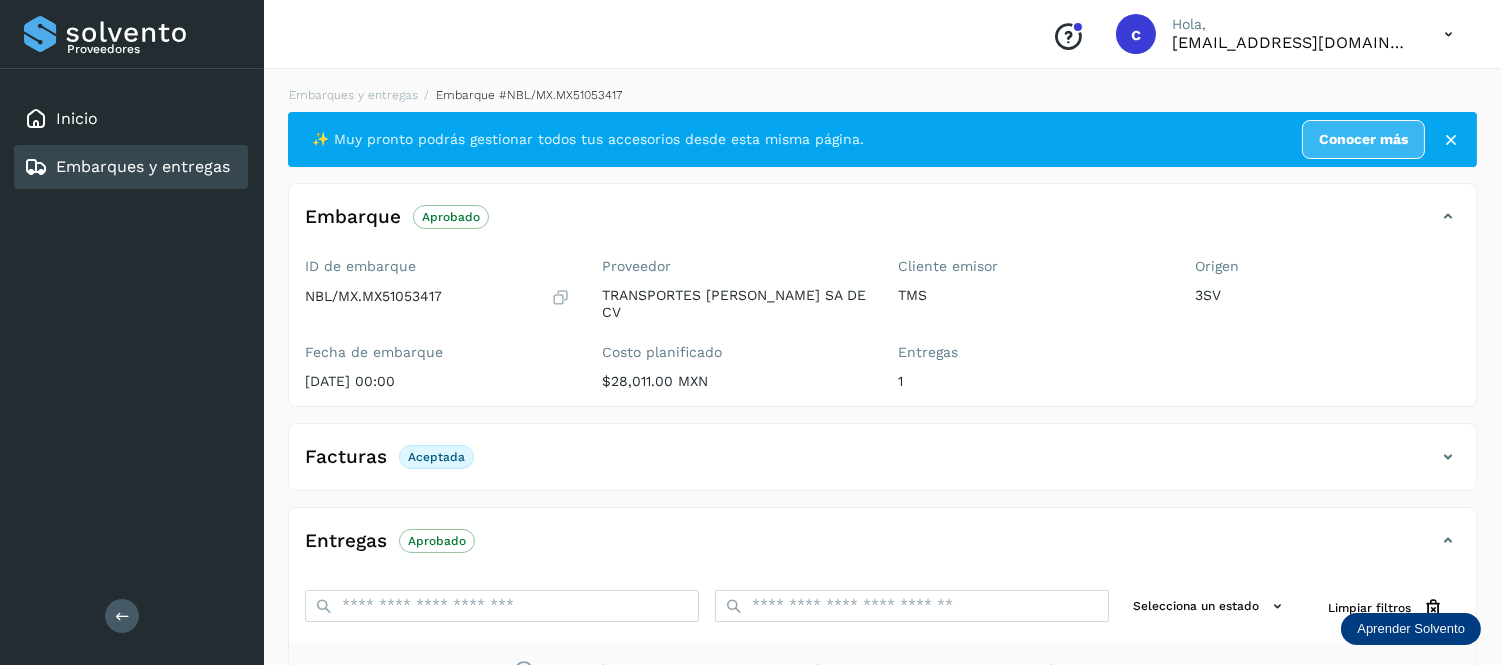 click on "Embarques y entregas" at bounding box center [127, 167] 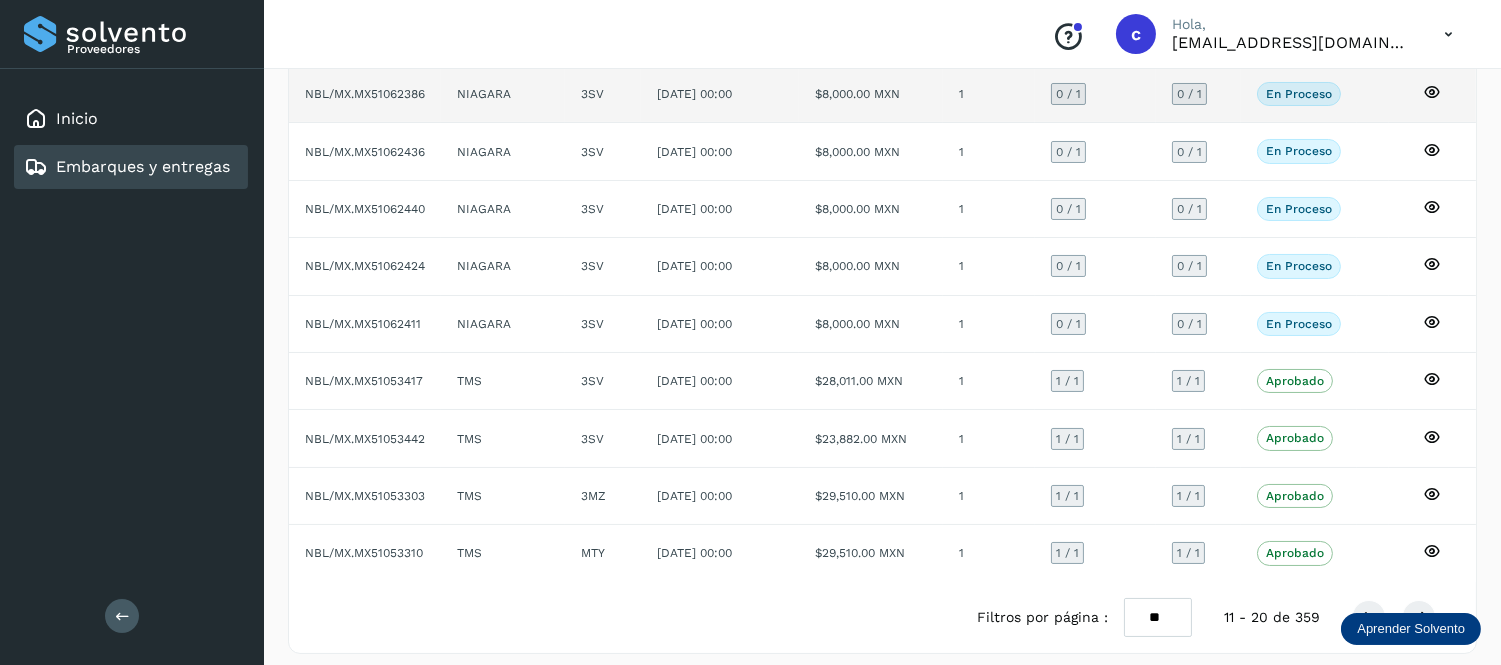 scroll, scrollTop: 263, scrollLeft: 0, axis: vertical 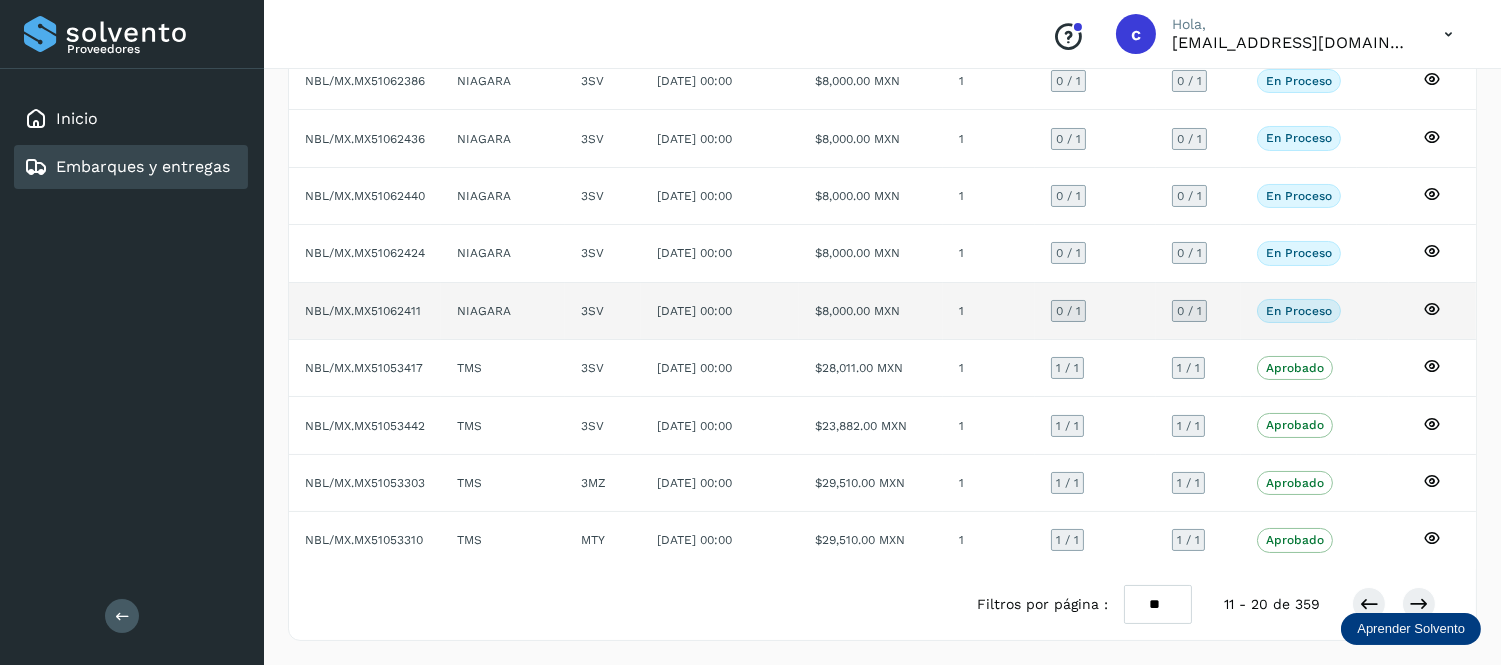 click on "[DATE] 00:00" 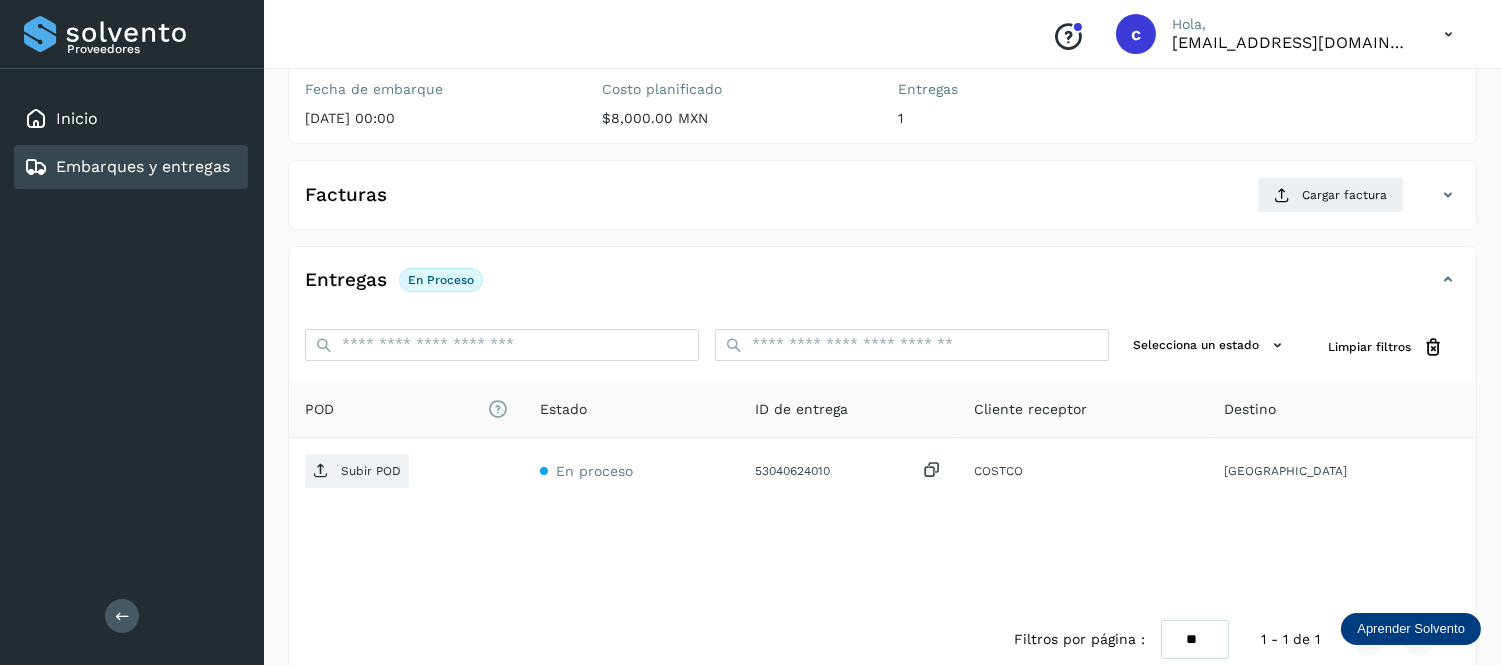 click on "Embarques y entregas" at bounding box center (143, 166) 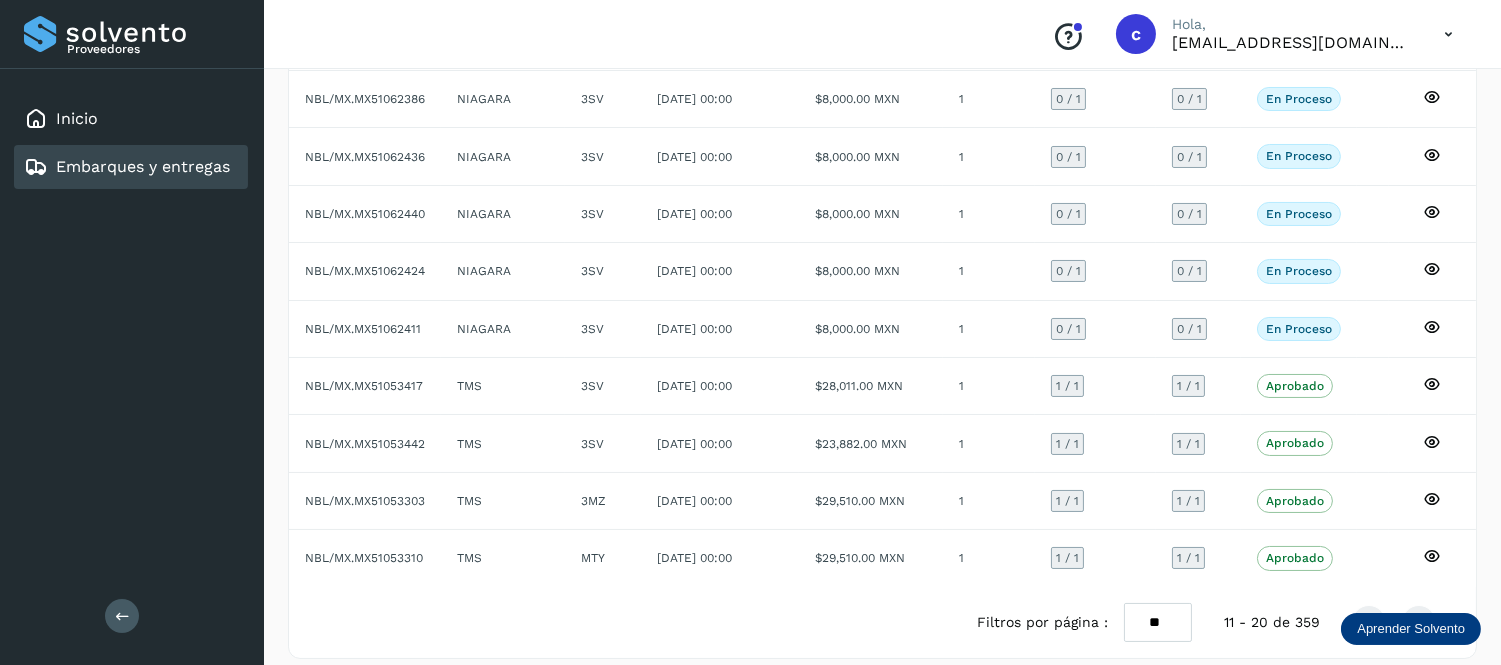scroll, scrollTop: 263, scrollLeft: 0, axis: vertical 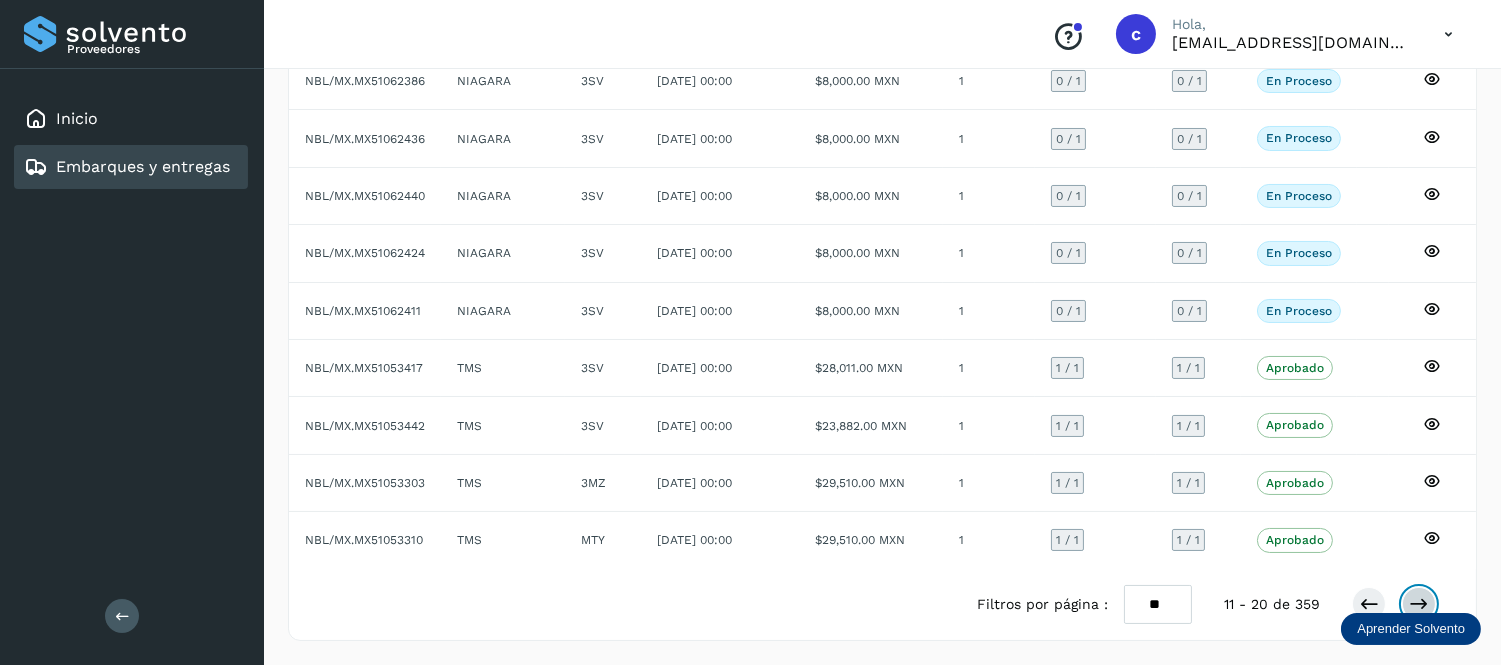 click at bounding box center [1419, 604] 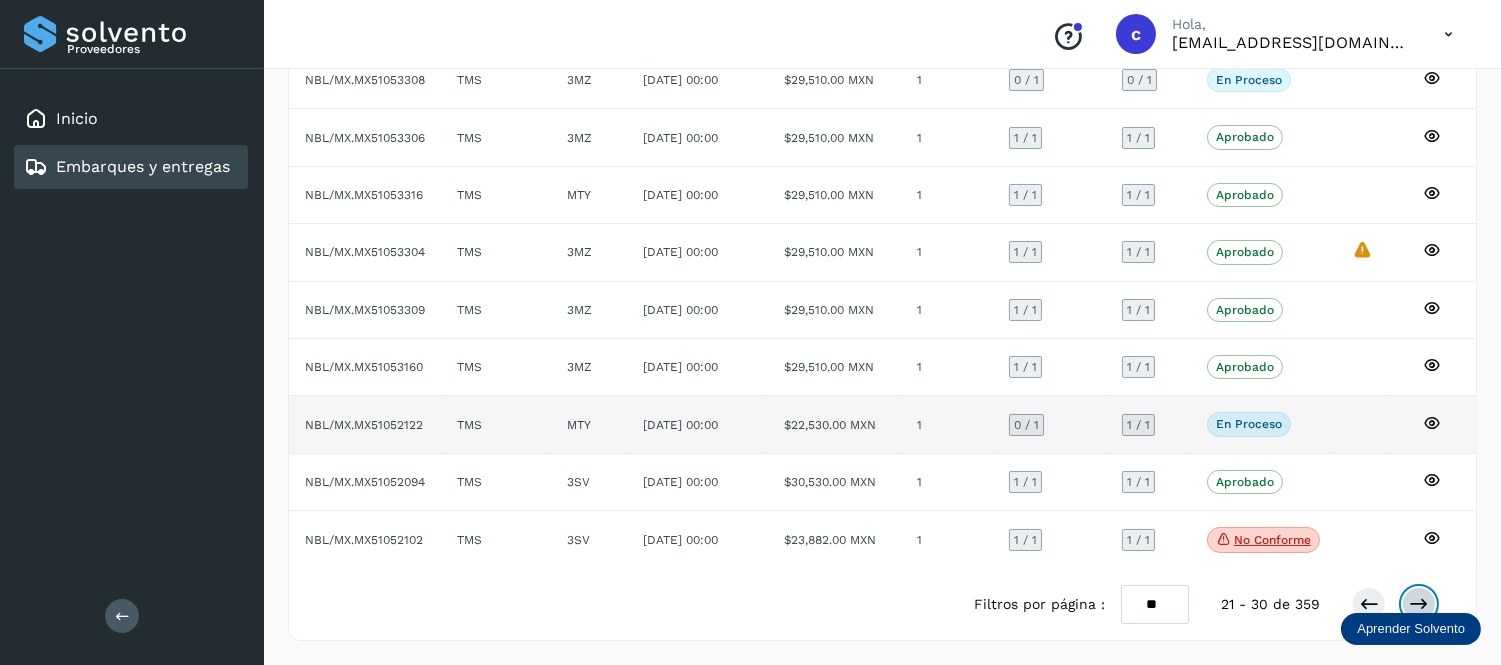 scroll, scrollTop: 367, scrollLeft: 0, axis: vertical 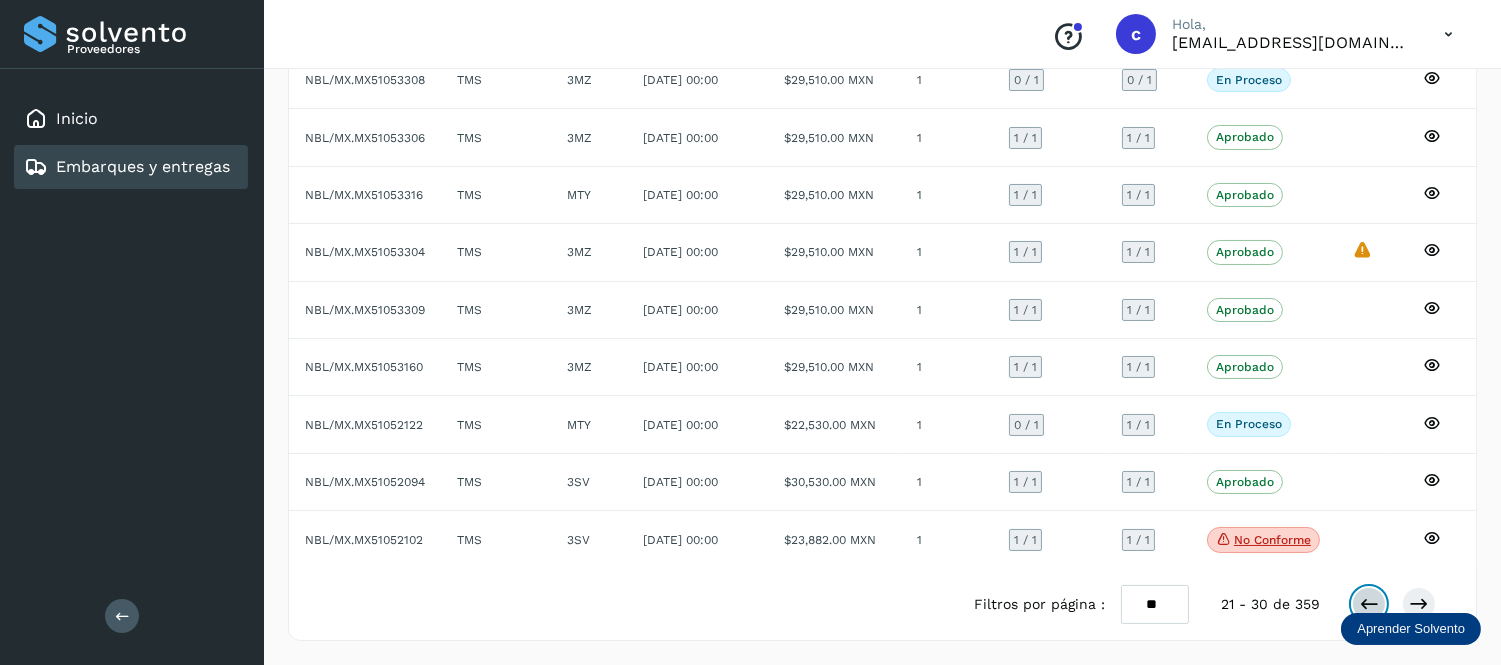 click at bounding box center (1369, 604) 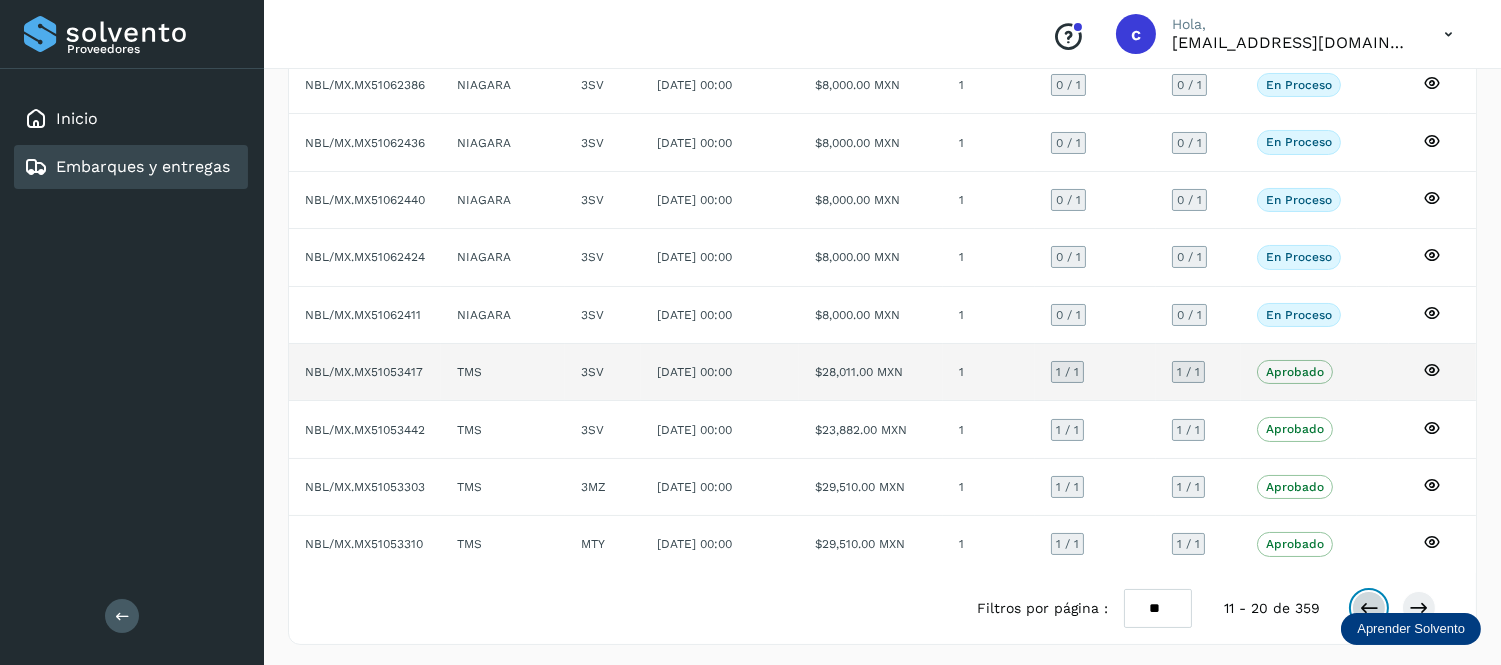 scroll, scrollTop: 263, scrollLeft: 0, axis: vertical 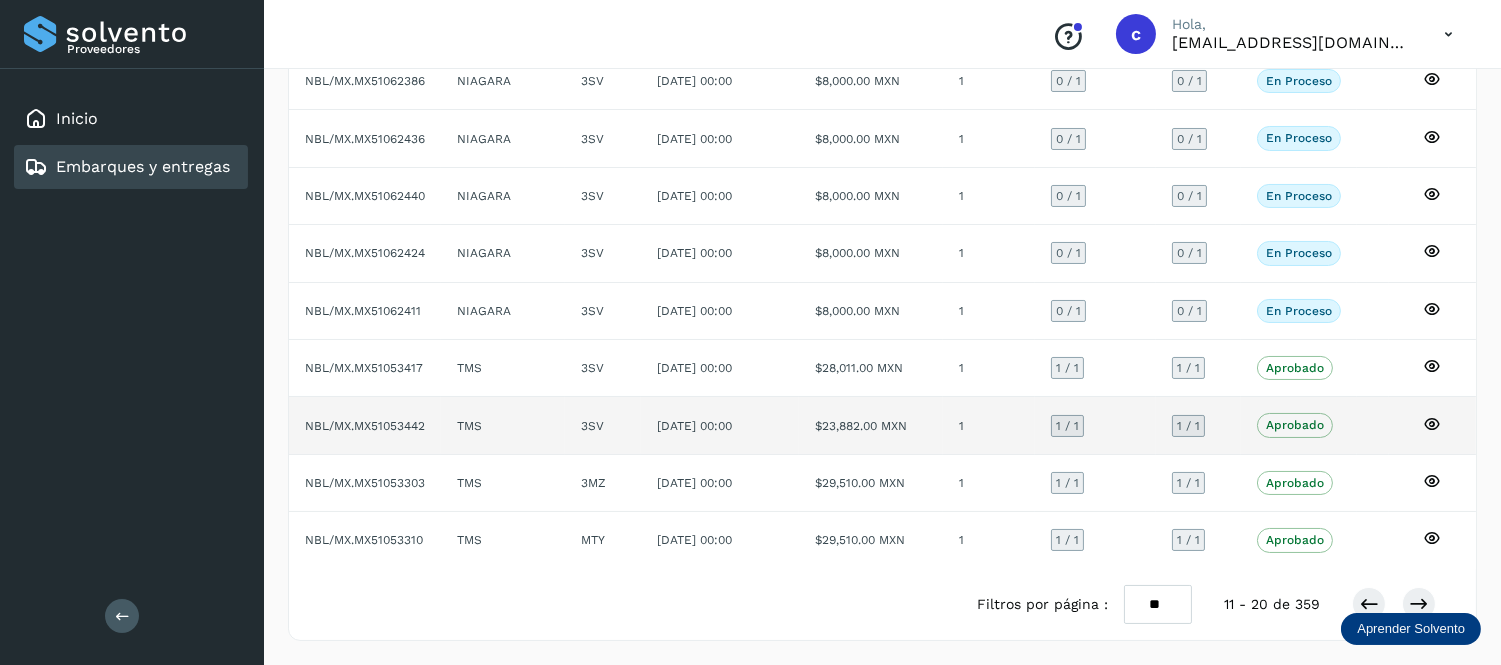 click on "[DATE] 00:00" 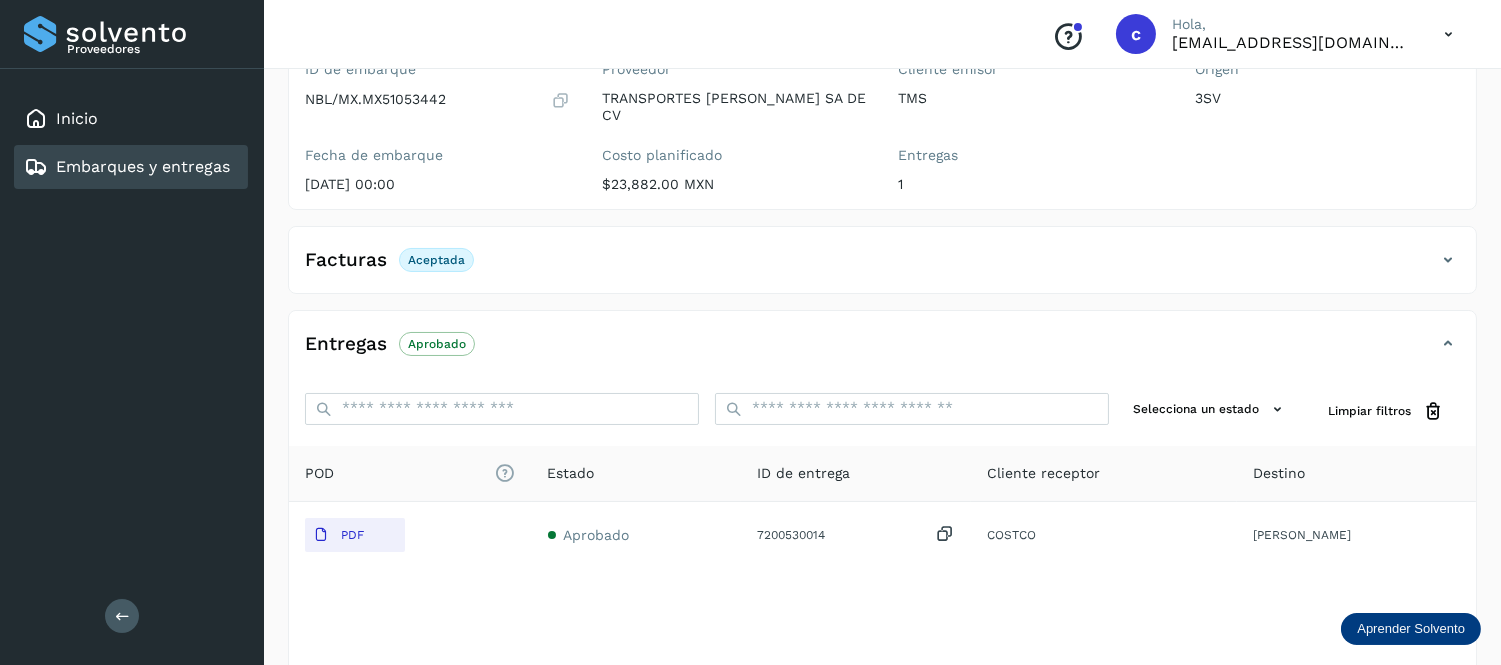 scroll, scrollTop: 188, scrollLeft: 0, axis: vertical 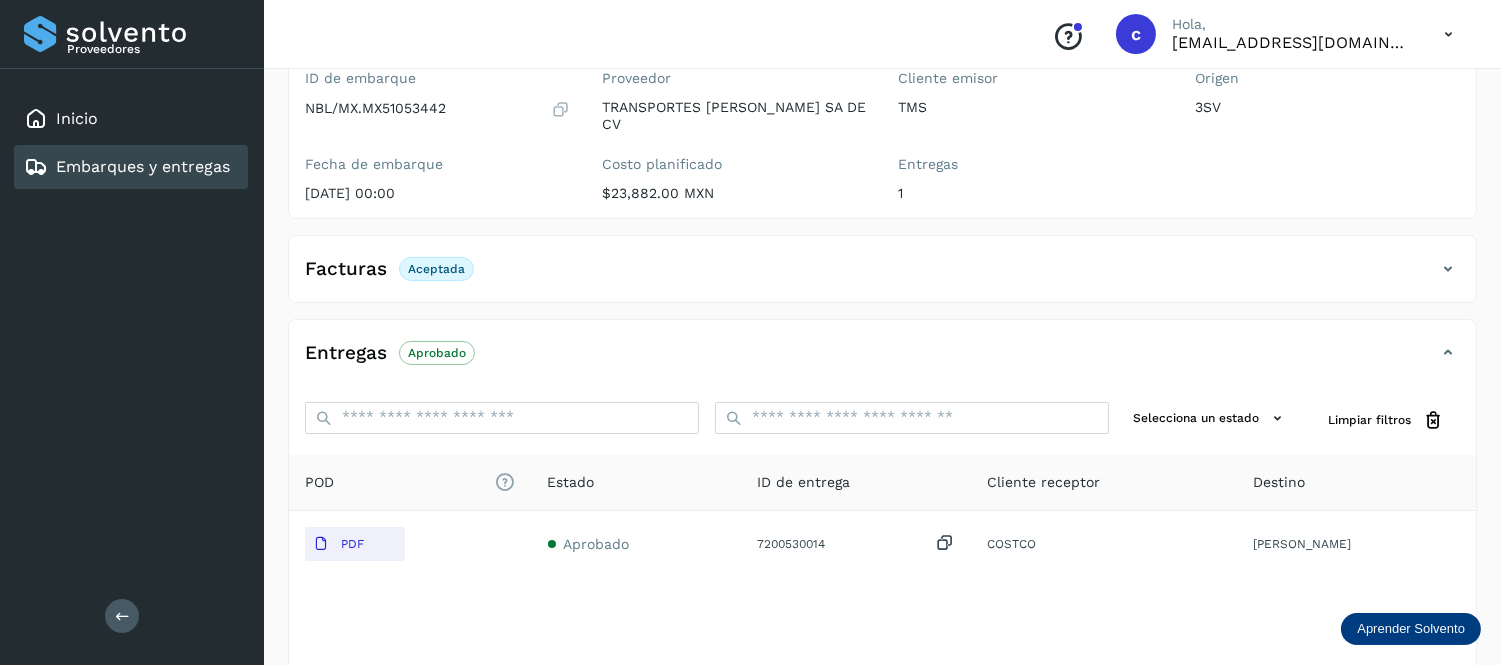 click on "Embarques y entregas" at bounding box center (143, 166) 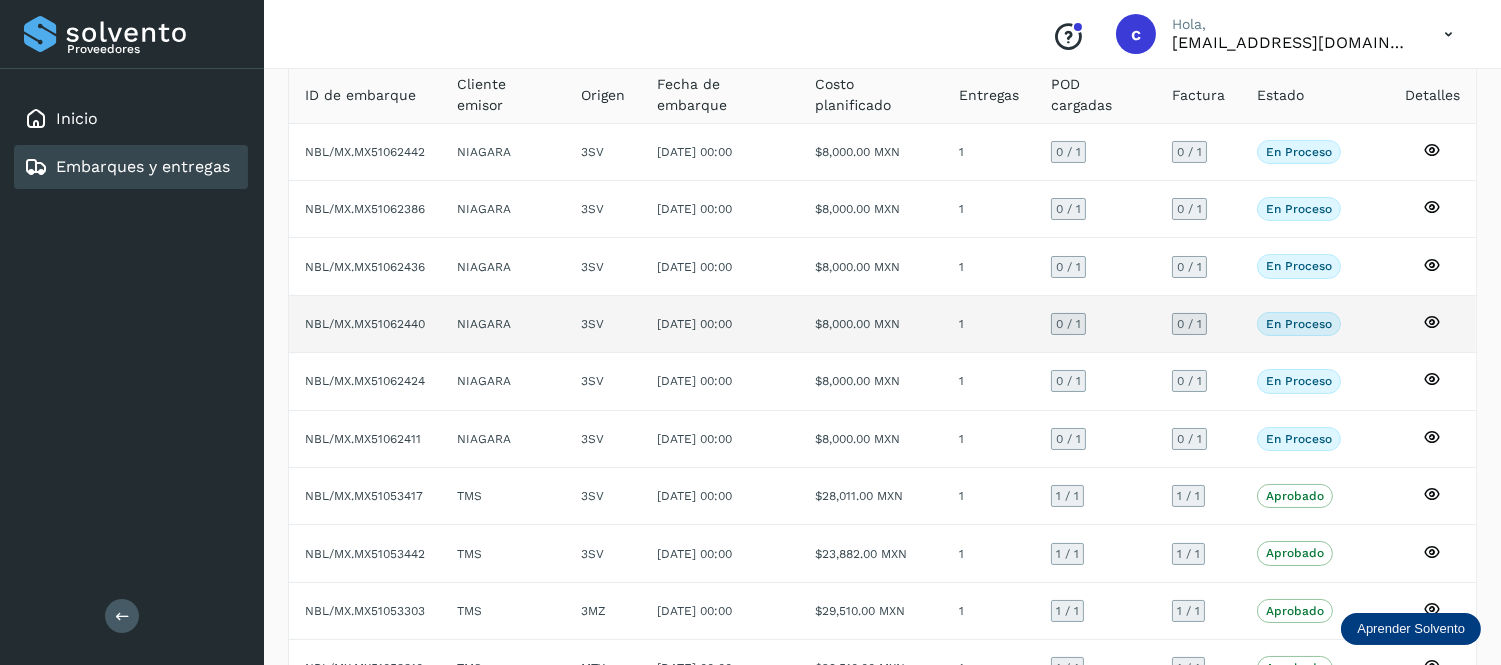 scroll, scrollTop: 134, scrollLeft: 0, axis: vertical 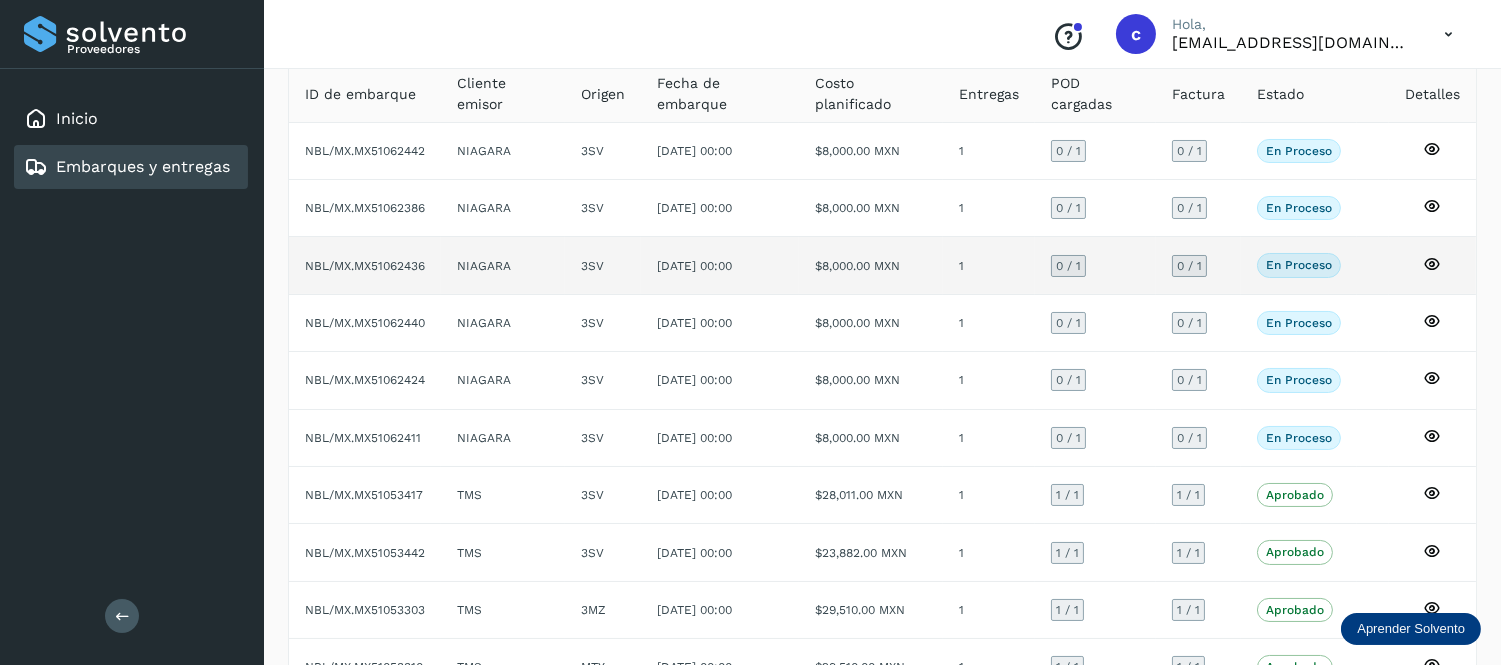 click on "[DATE] 00:00" 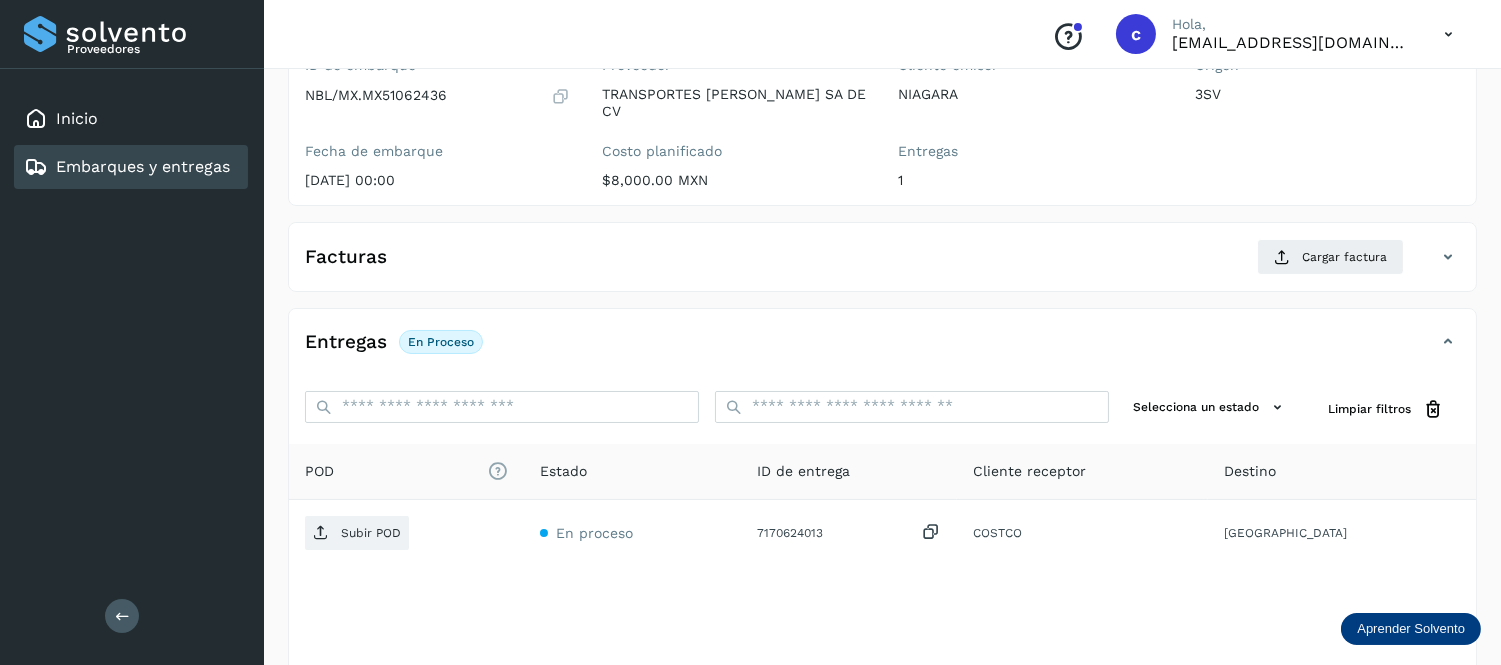 scroll, scrollTop: 207, scrollLeft: 0, axis: vertical 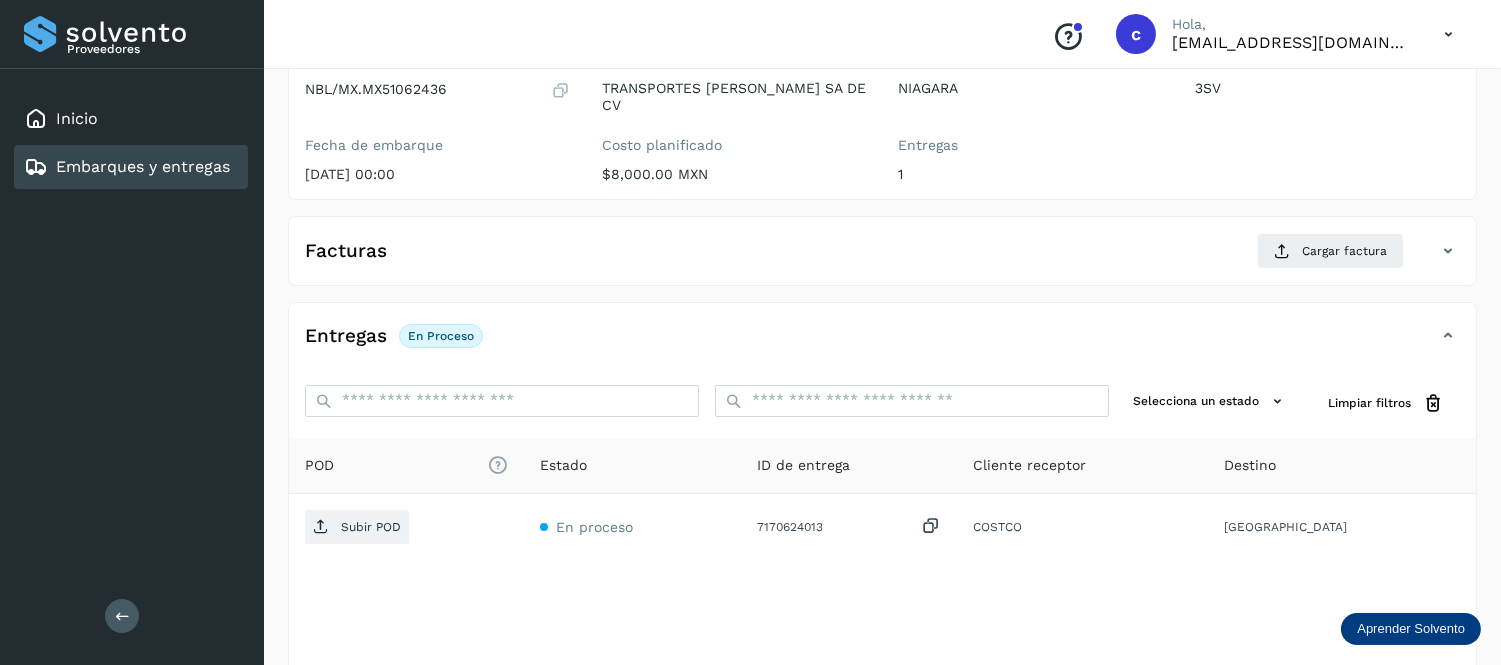 click on "Embarques y entregas" at bounding box center [143, 166] 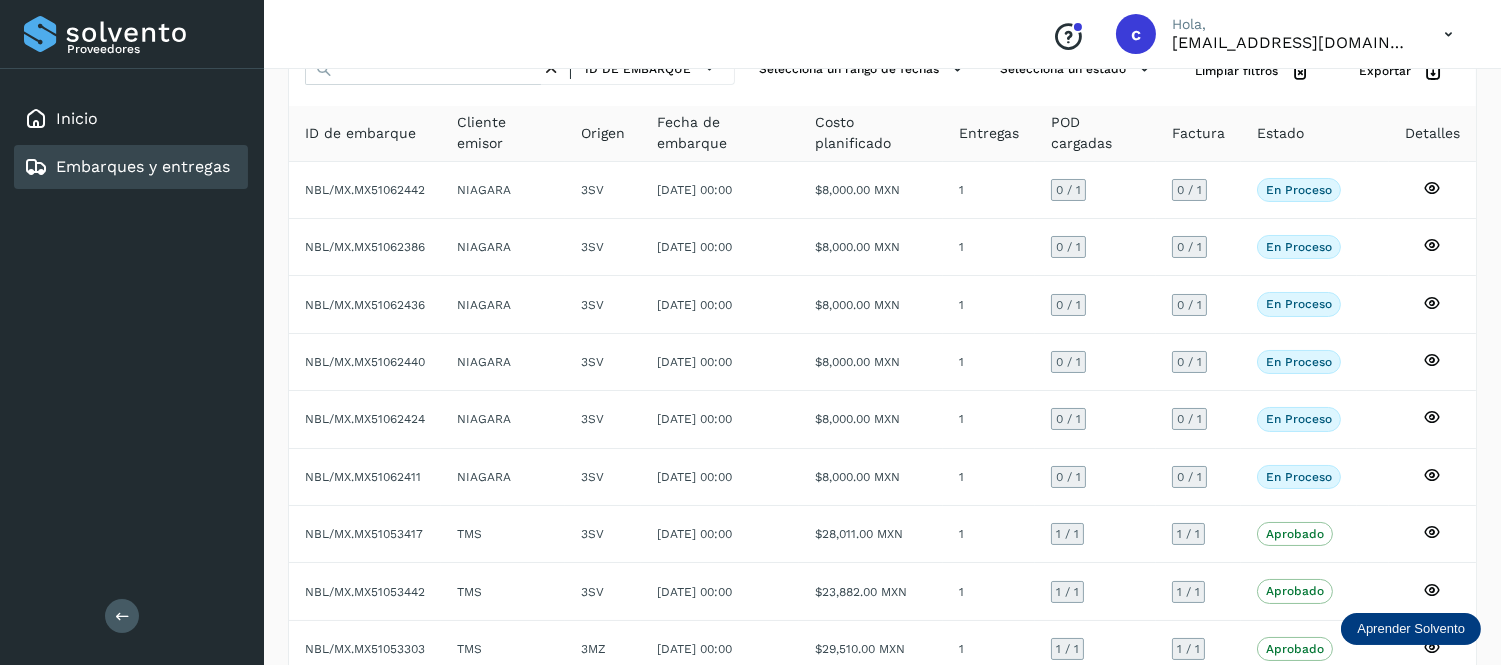 scroll, scrollTop: 94, scrollLeft: 0, axis: vertical 